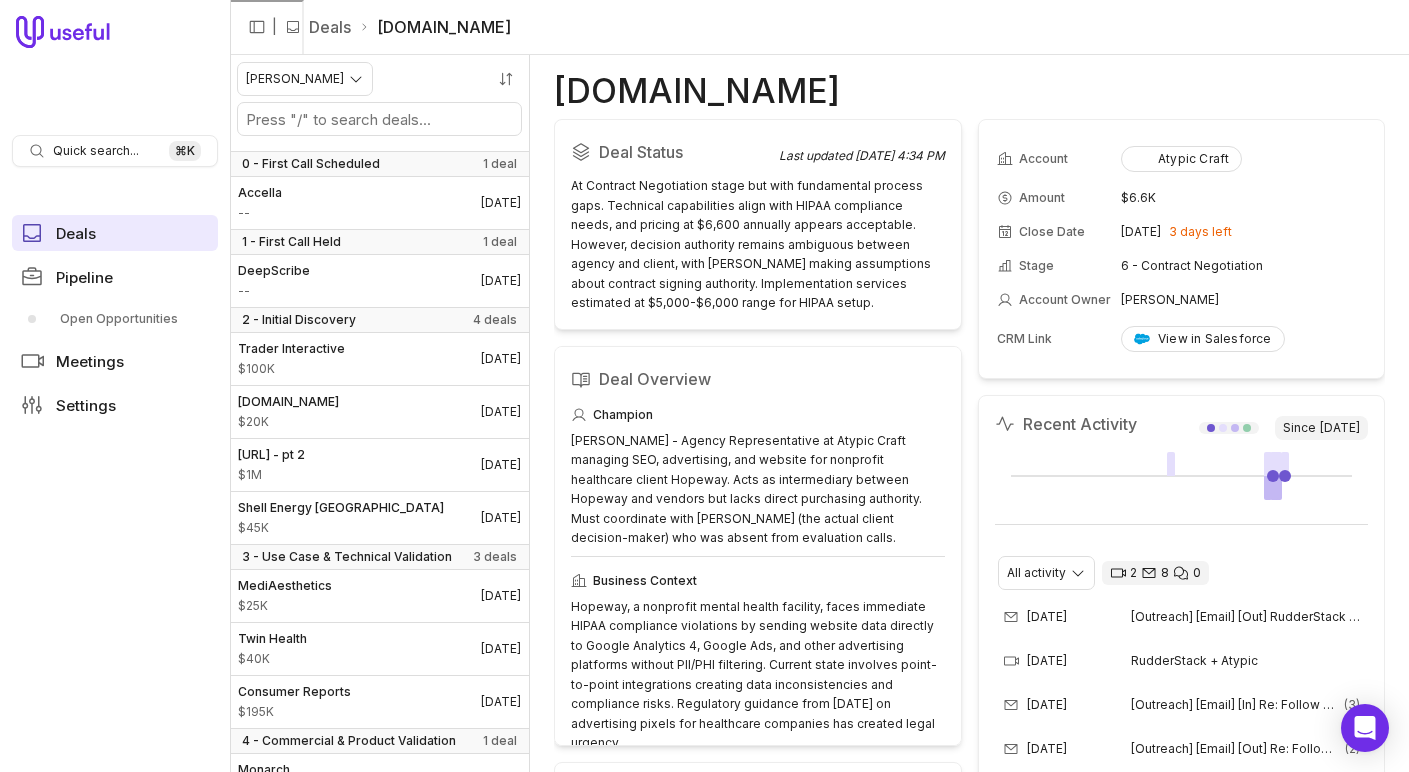 scroll, scrollTop: 0, scrollLeft: 0, axis: both 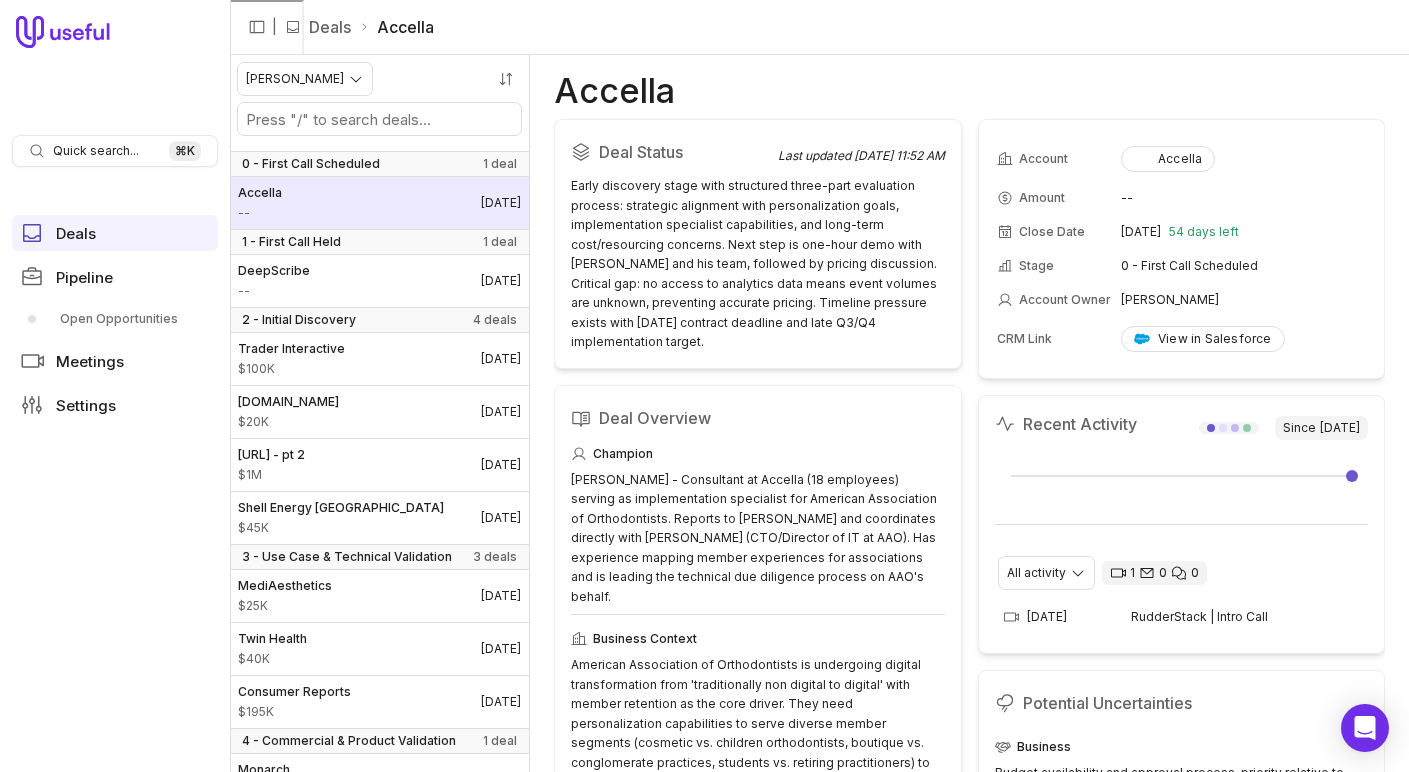 click on "Accella -- [DATE]" at bounding box center [379, 203] 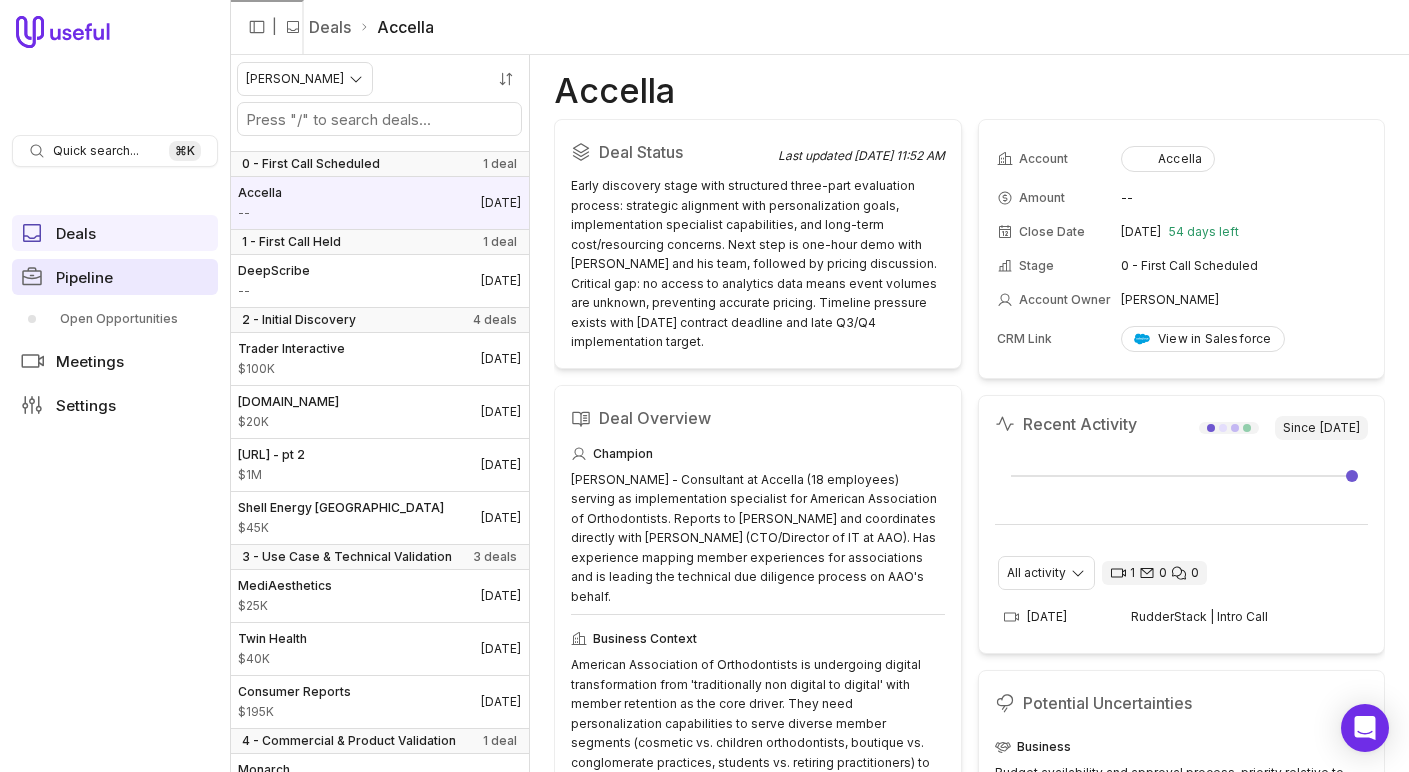 click on "Pipeline" at bounding box center (115, 277) 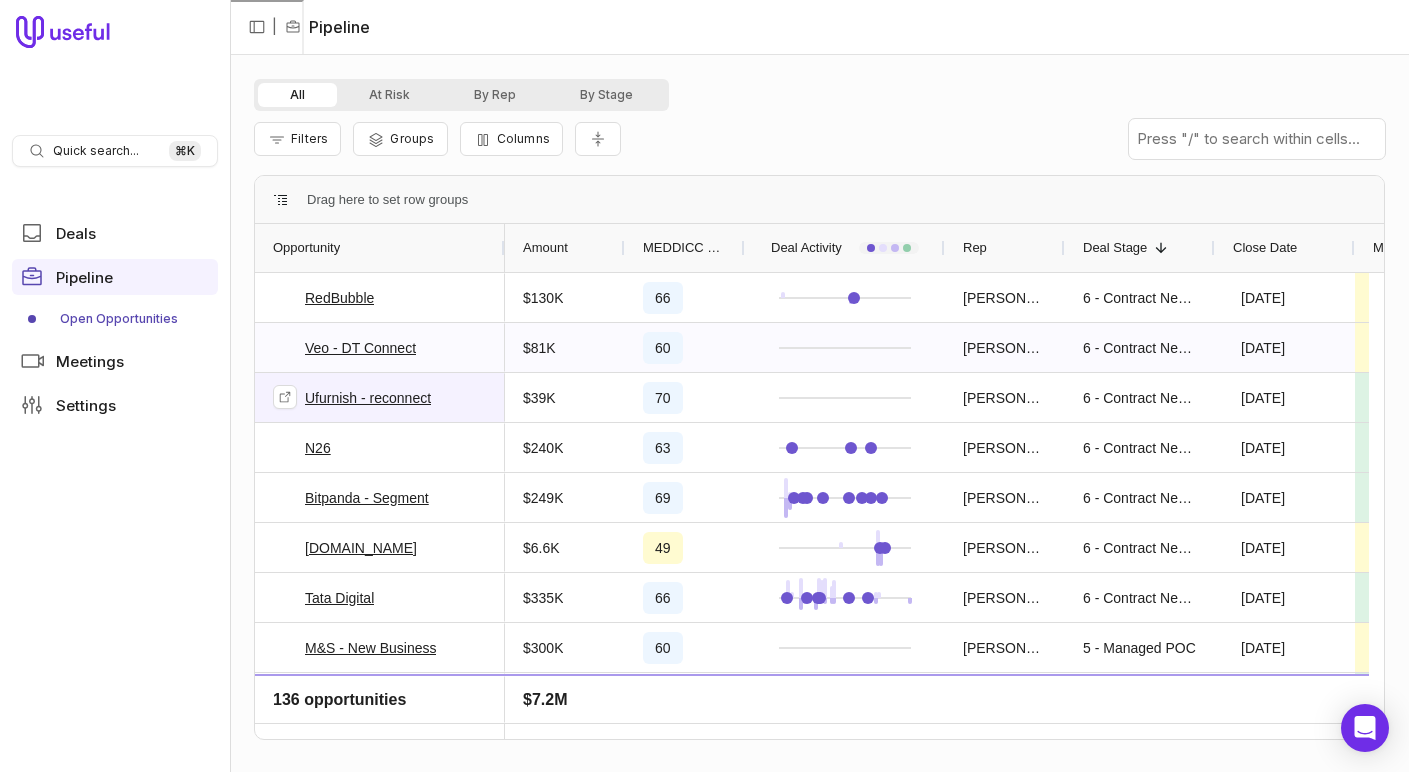 scroll, scrollTop: 162, scrollLeft: 0, axis: vertical 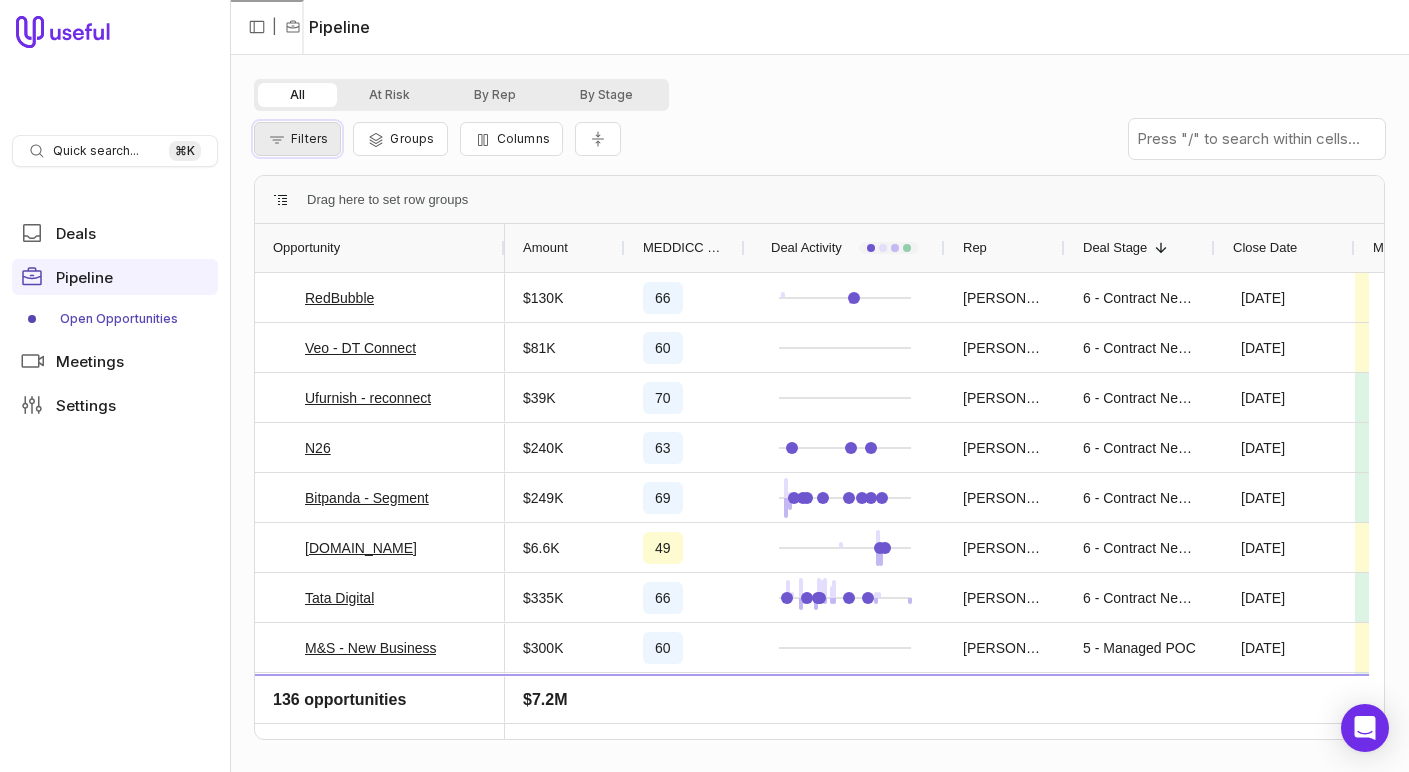 click on "Filters" at bounding box center (297, 139) 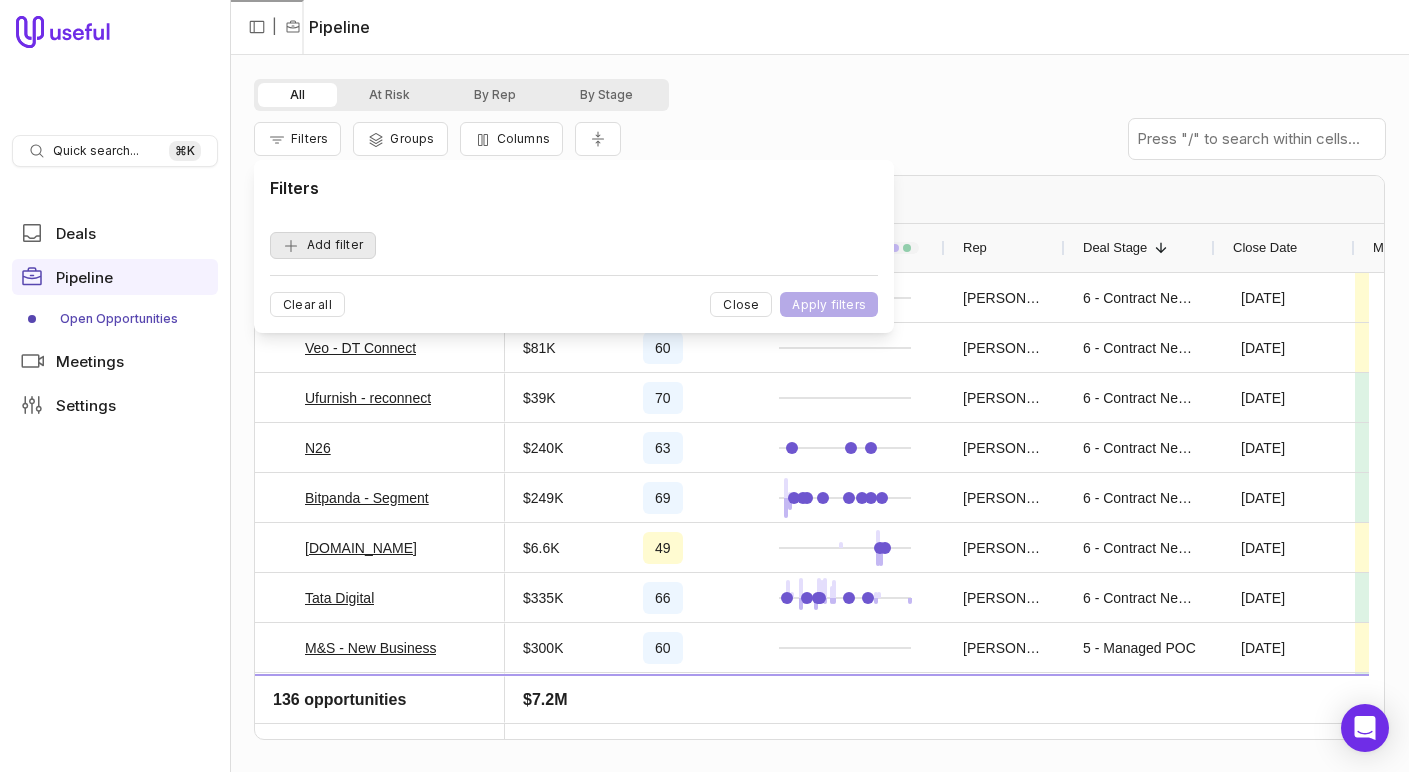 click on "Add filter" at bounding box center [323, 245] 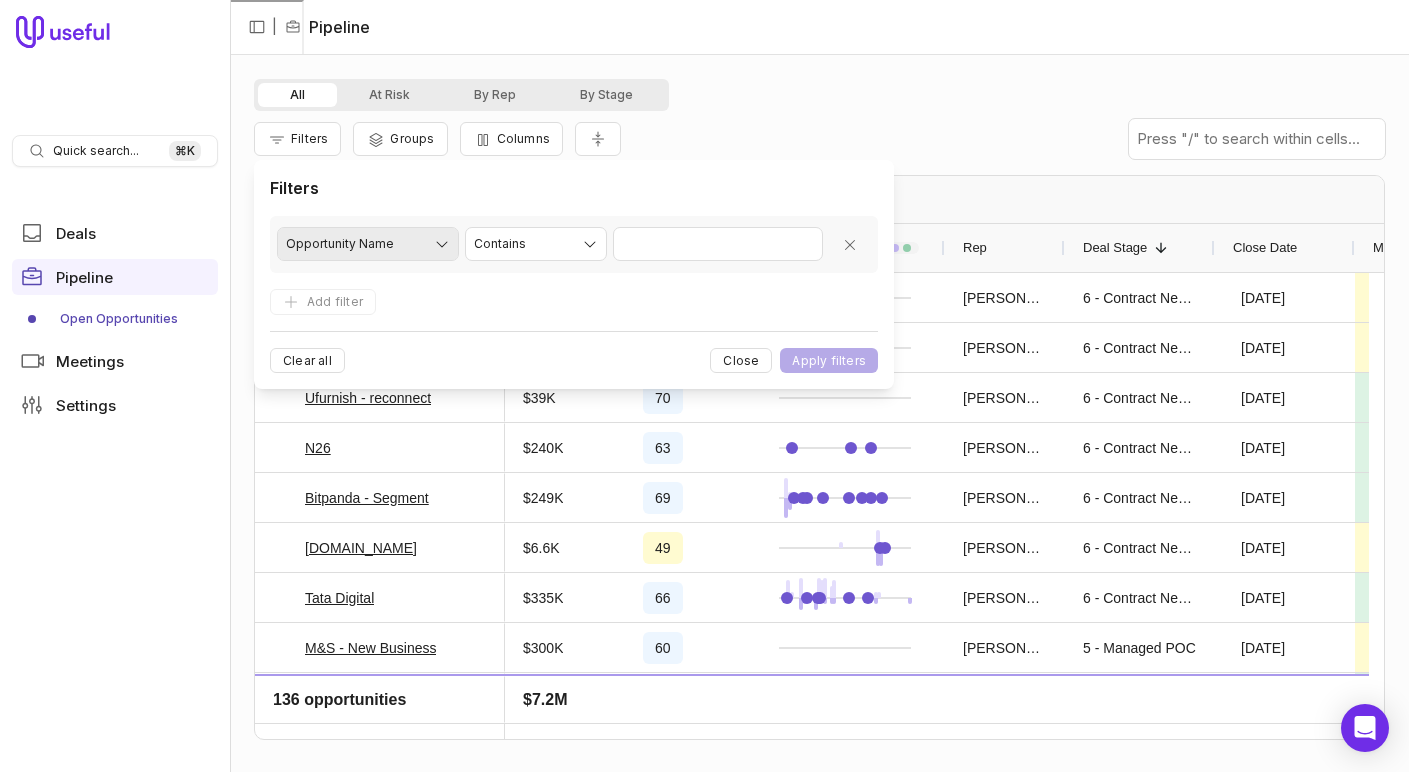 click on "Quick search... ⌘ K Deals Pipeline Open Opportunities Meetings Settings | Pipeline All At Risk By Rep By Stage Filters Groups Columns Drag here to set row groups Drag here to set column labels
Opportunity
Amount
MEDDICC Score
Rep" at bounding box center (704, 386) 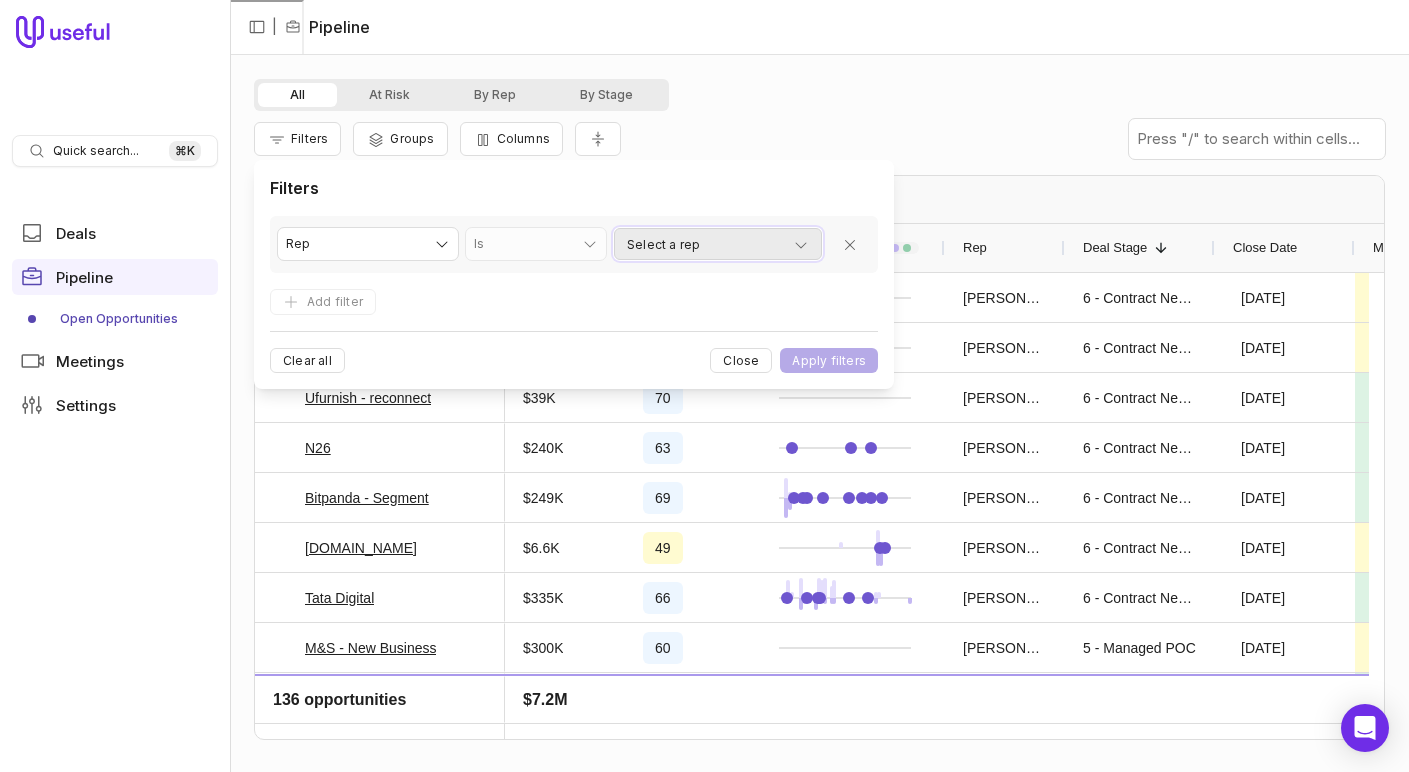click on "Select a rep" at bounding box center [718, 244] 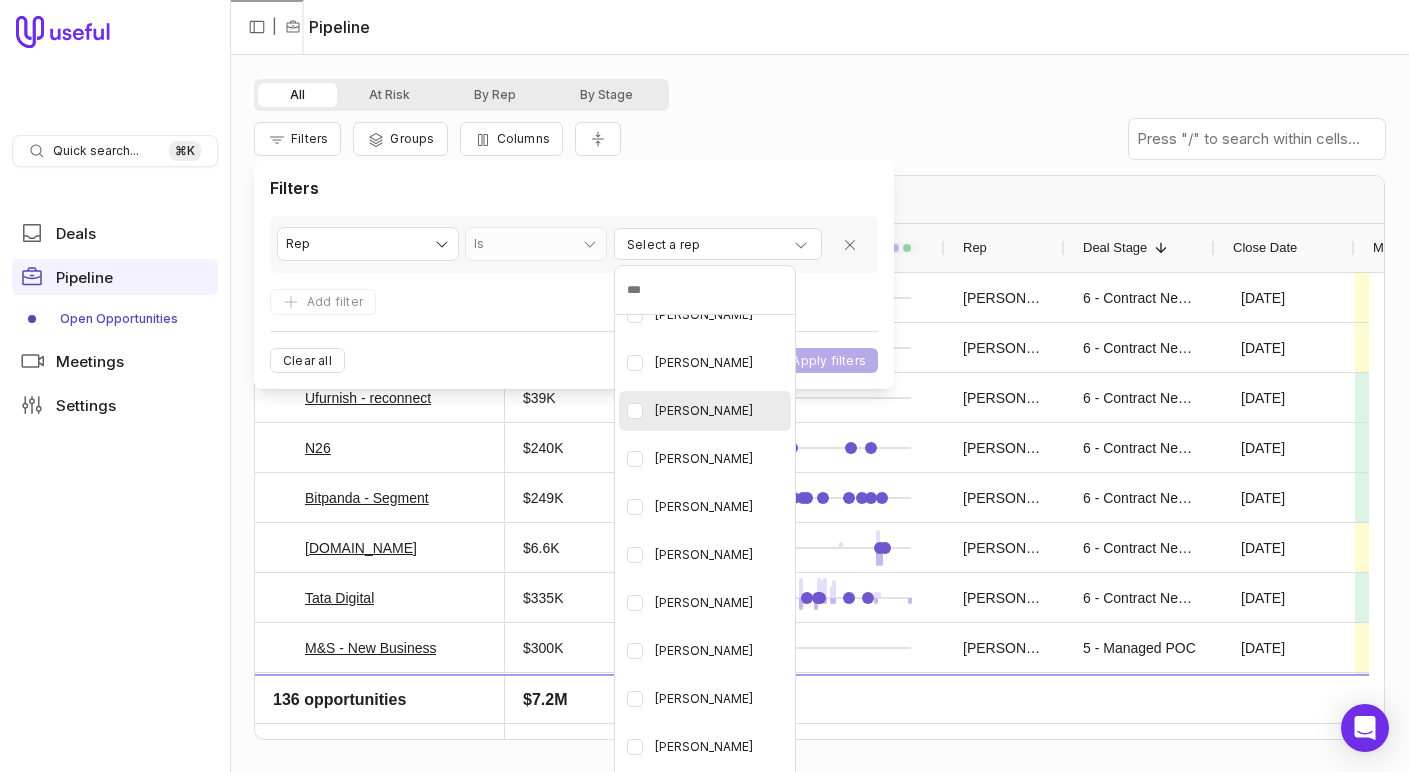 scroll, scrollTop: 35, scrollLeft: 0, axis: vertical 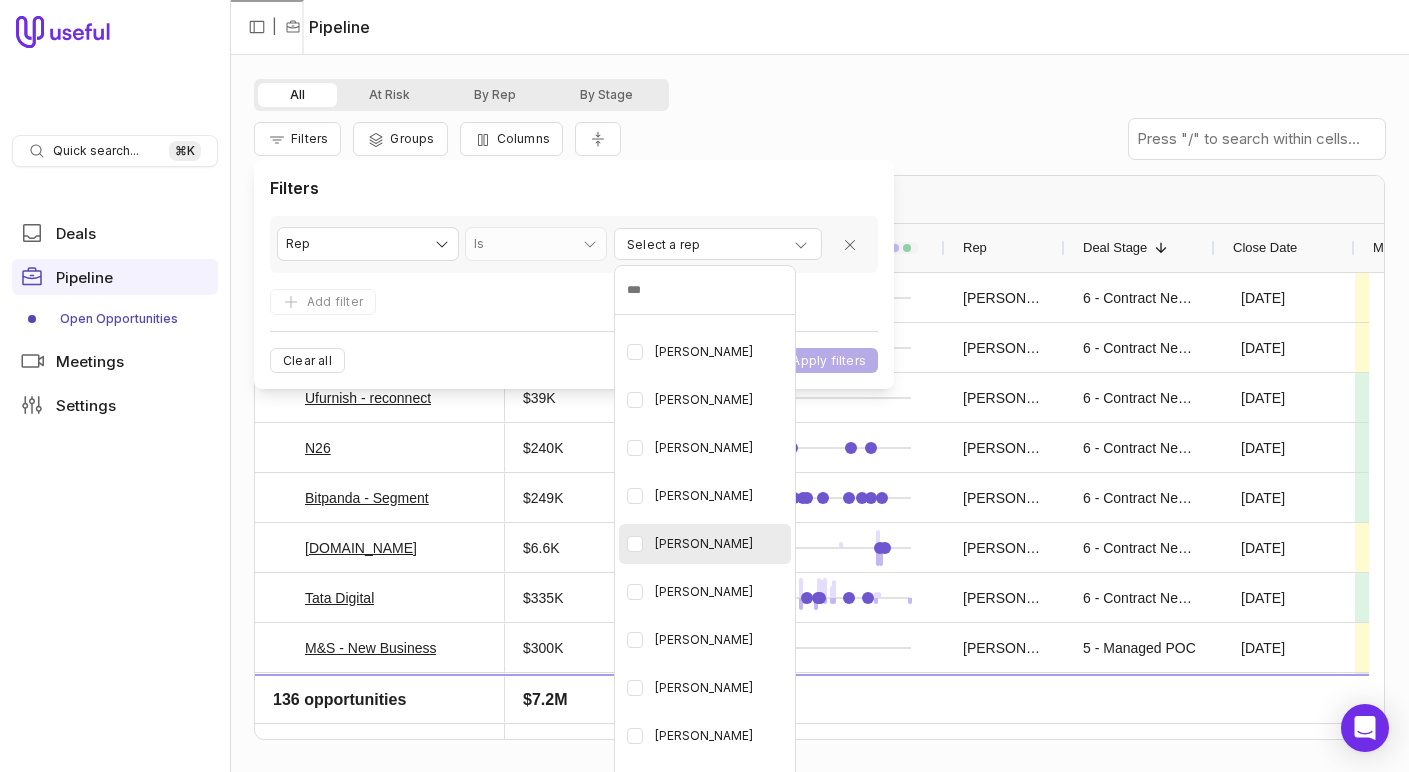 click at bounding box center (635, 544) 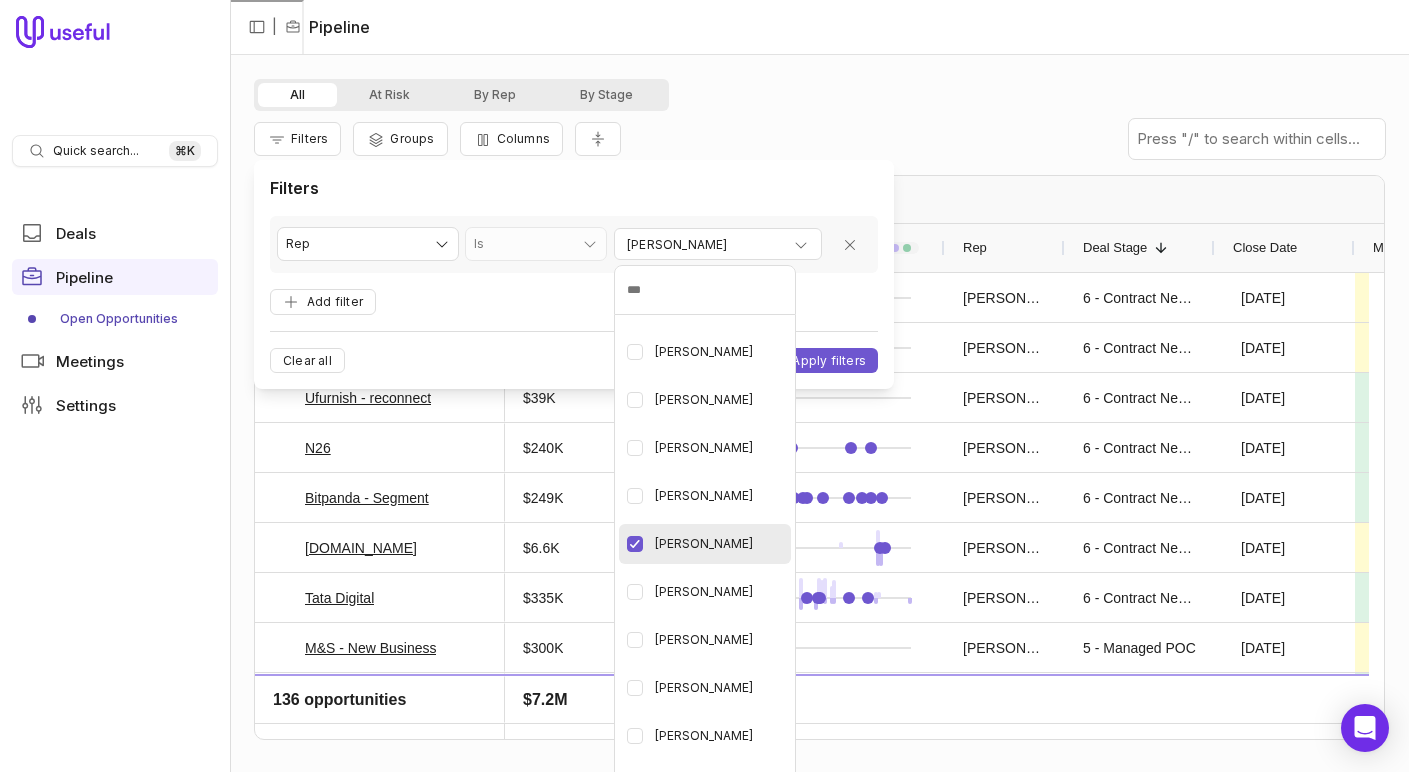 click on "Quick search... ⌘ K Deals Pipeline Open Opportunities Meetings Settings | Pipeline All At Risk By Rep By Stage Filters Groups Columns Drag here to set row groups Drag here to set column labels
Opportunity
Amount
MEDDICC Score
Rep" at bounding box center [704, 386] 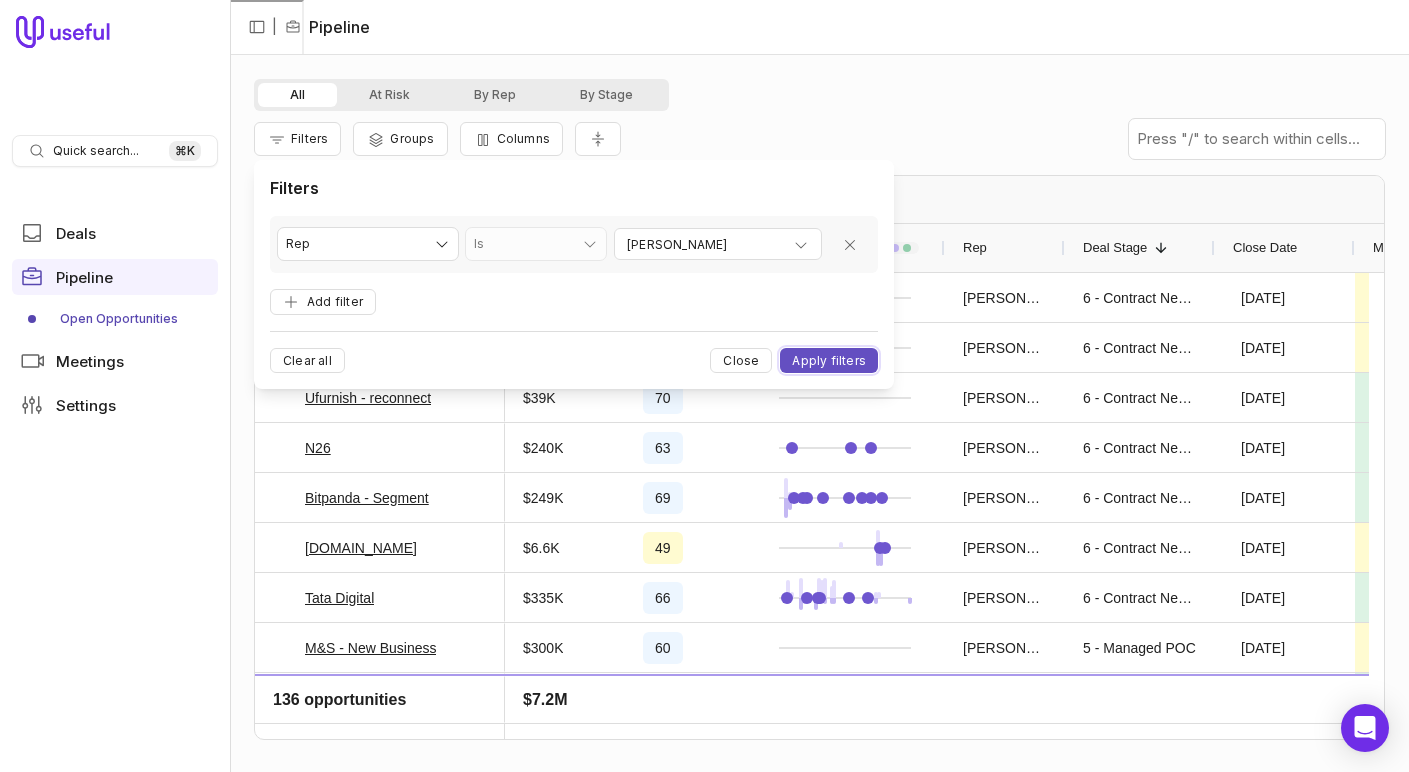 click on "Apply filters" at bounding box center [829, 360] 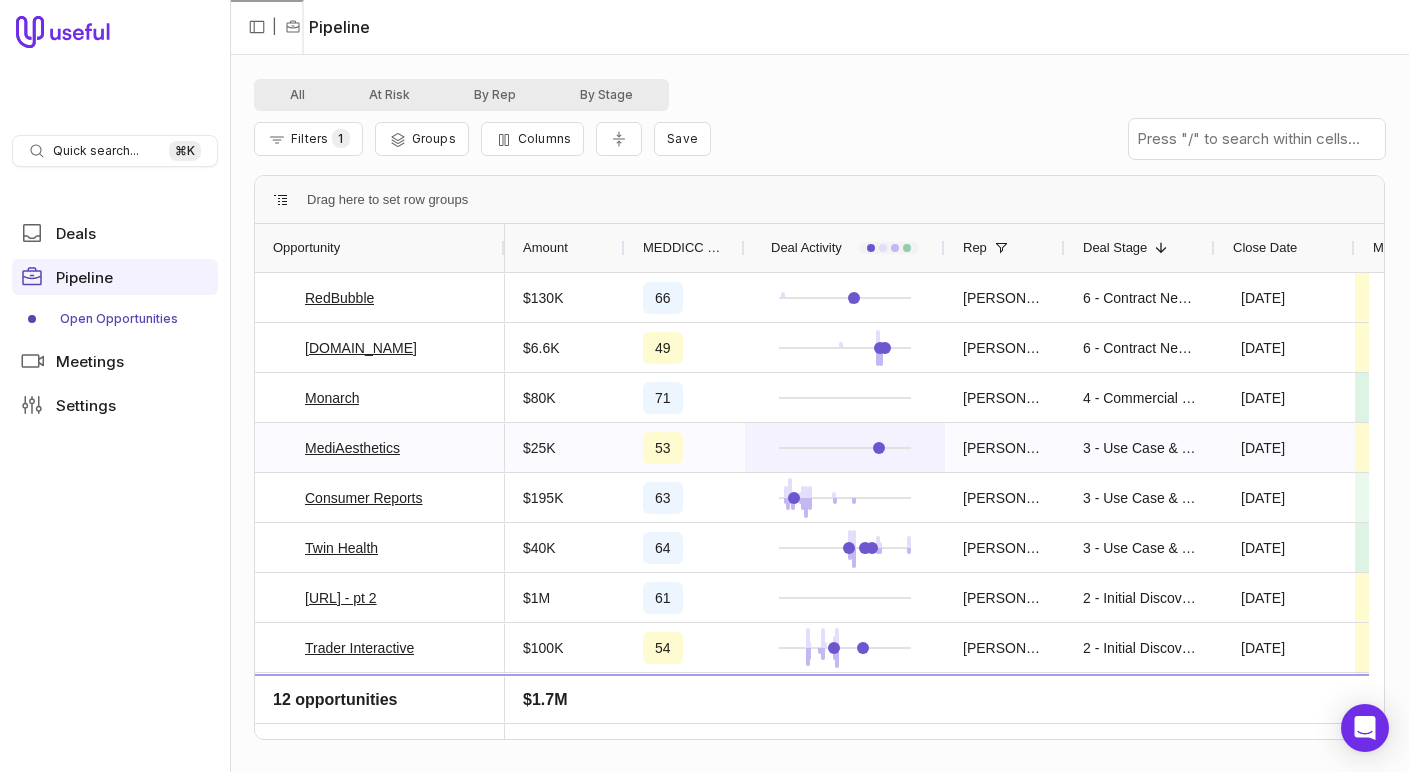 scroll, scrollTop: 12, scrollLeft: 0, axis: vertical 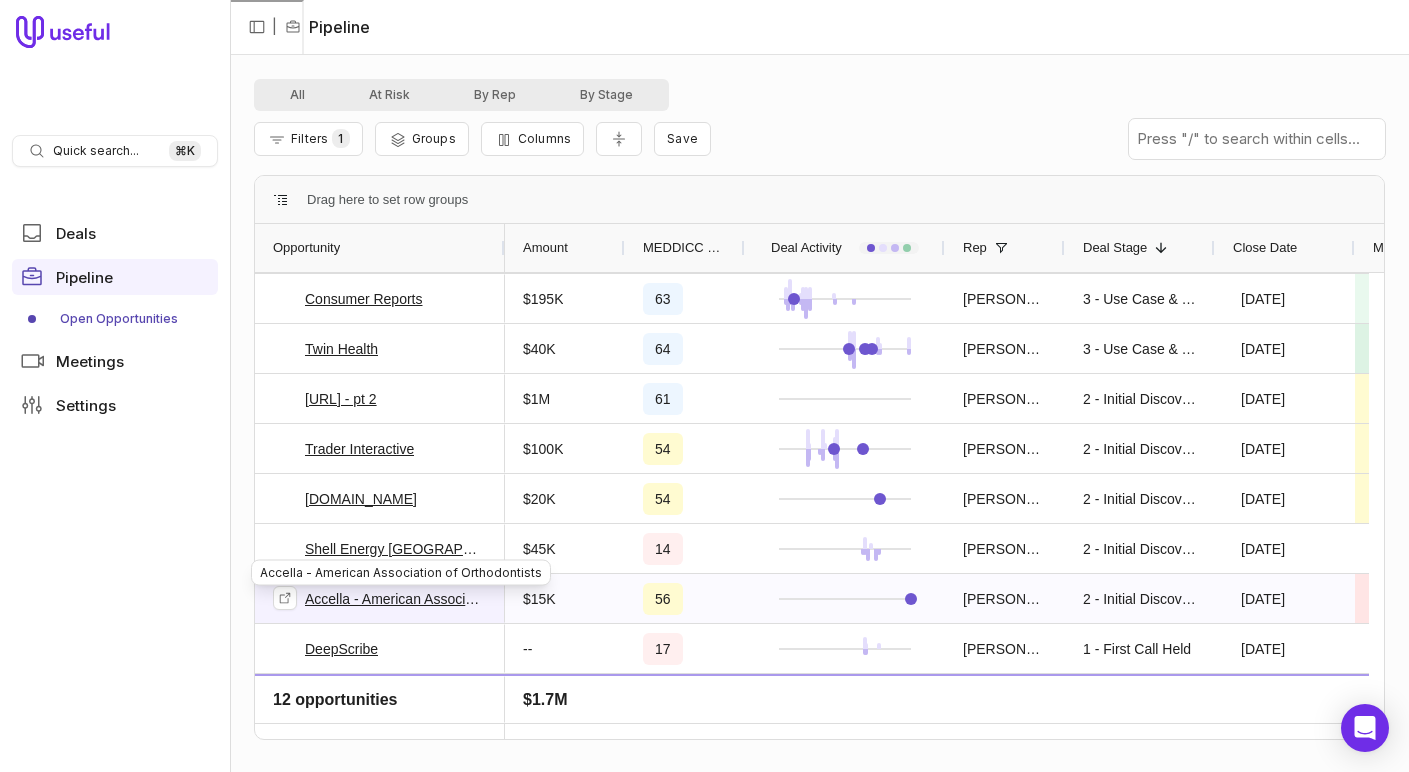 click on "Accella - American Association of Orthodontists" at bounding box center [396, 599] 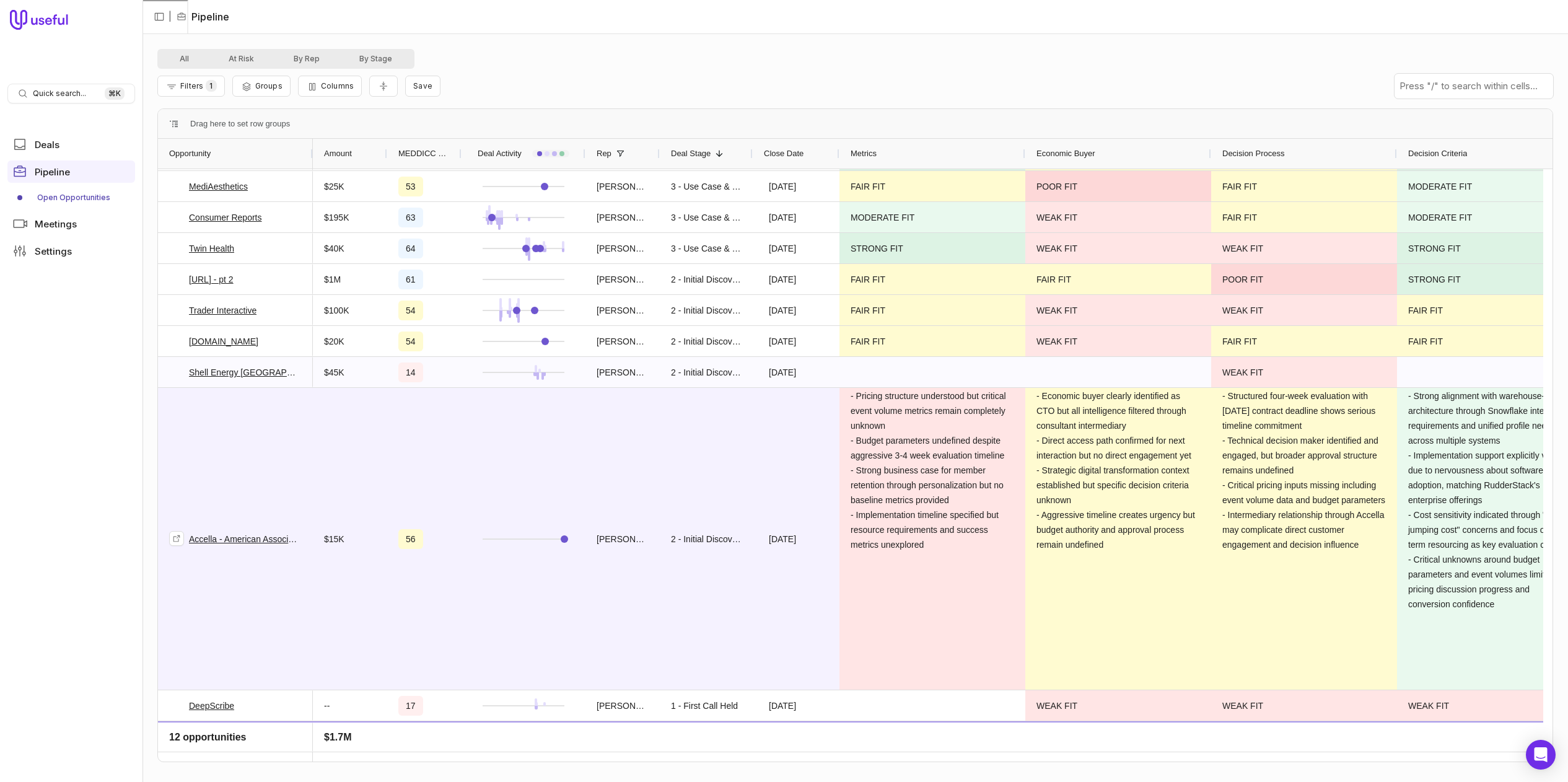 scroll, scrollTop: 91, scrollLeft: 0, axis: vertical 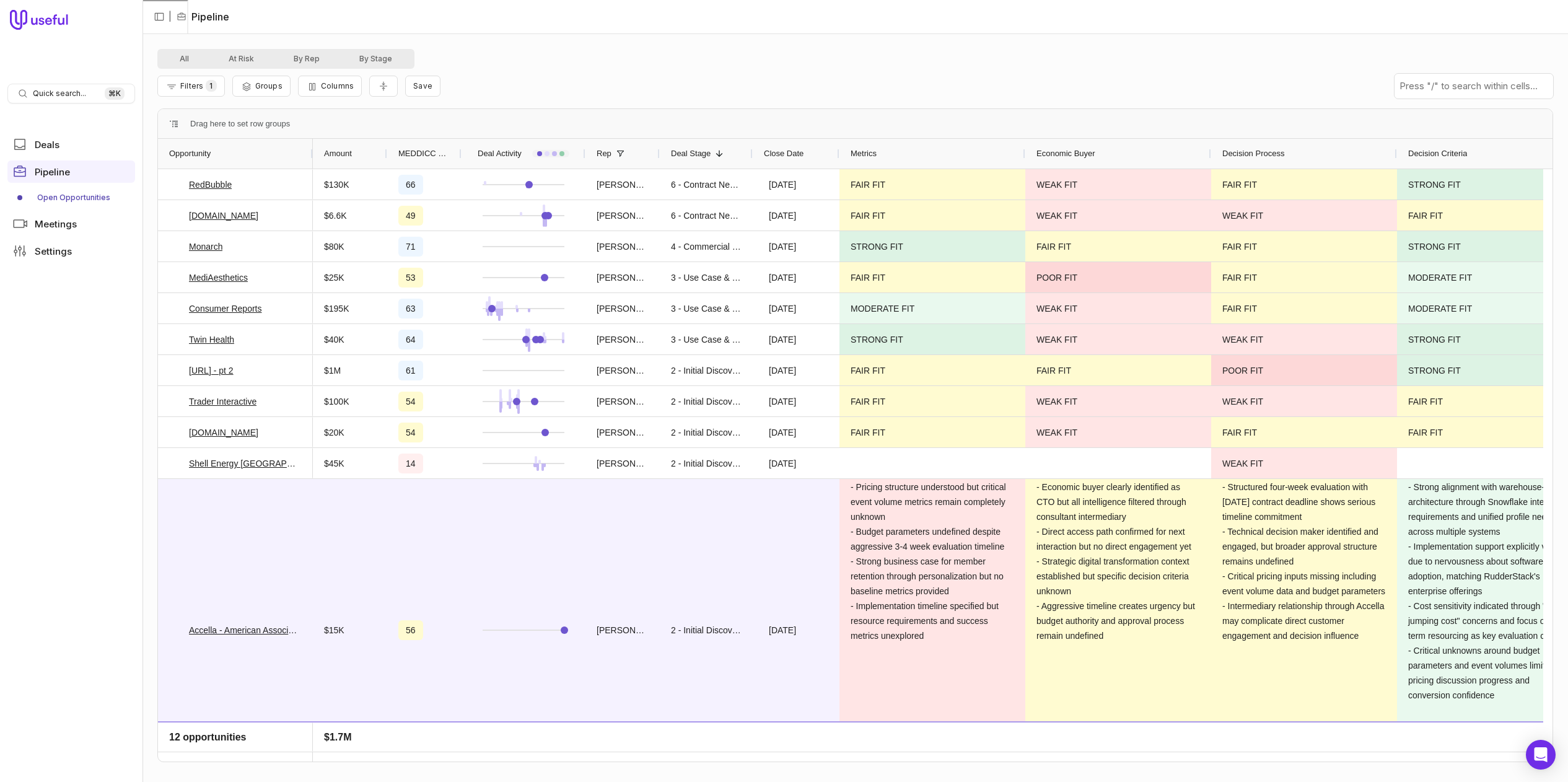 click on "MEDDICC Score" at bounding box center (424, 154) 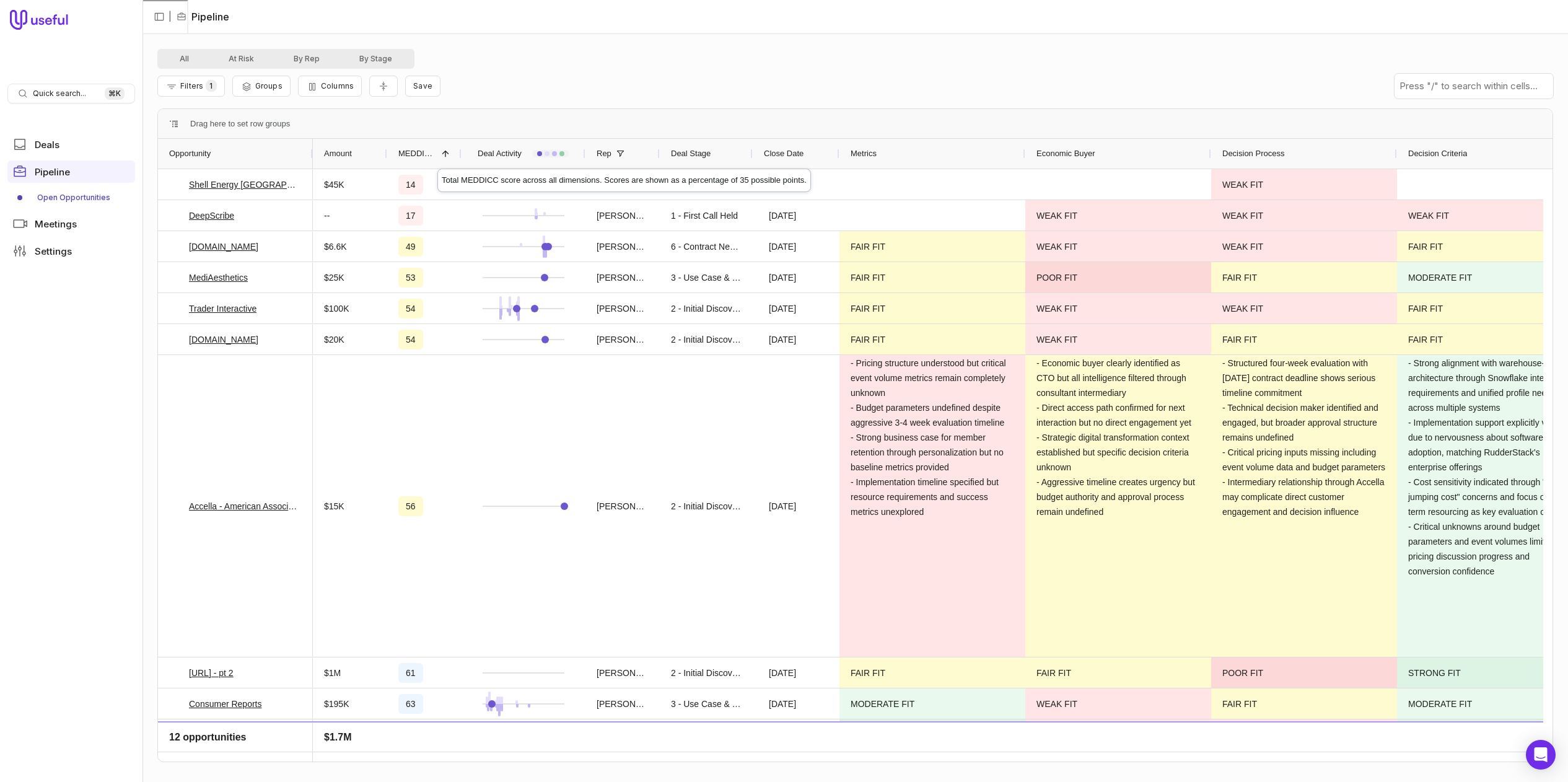 click at bounding box center (444, 154) 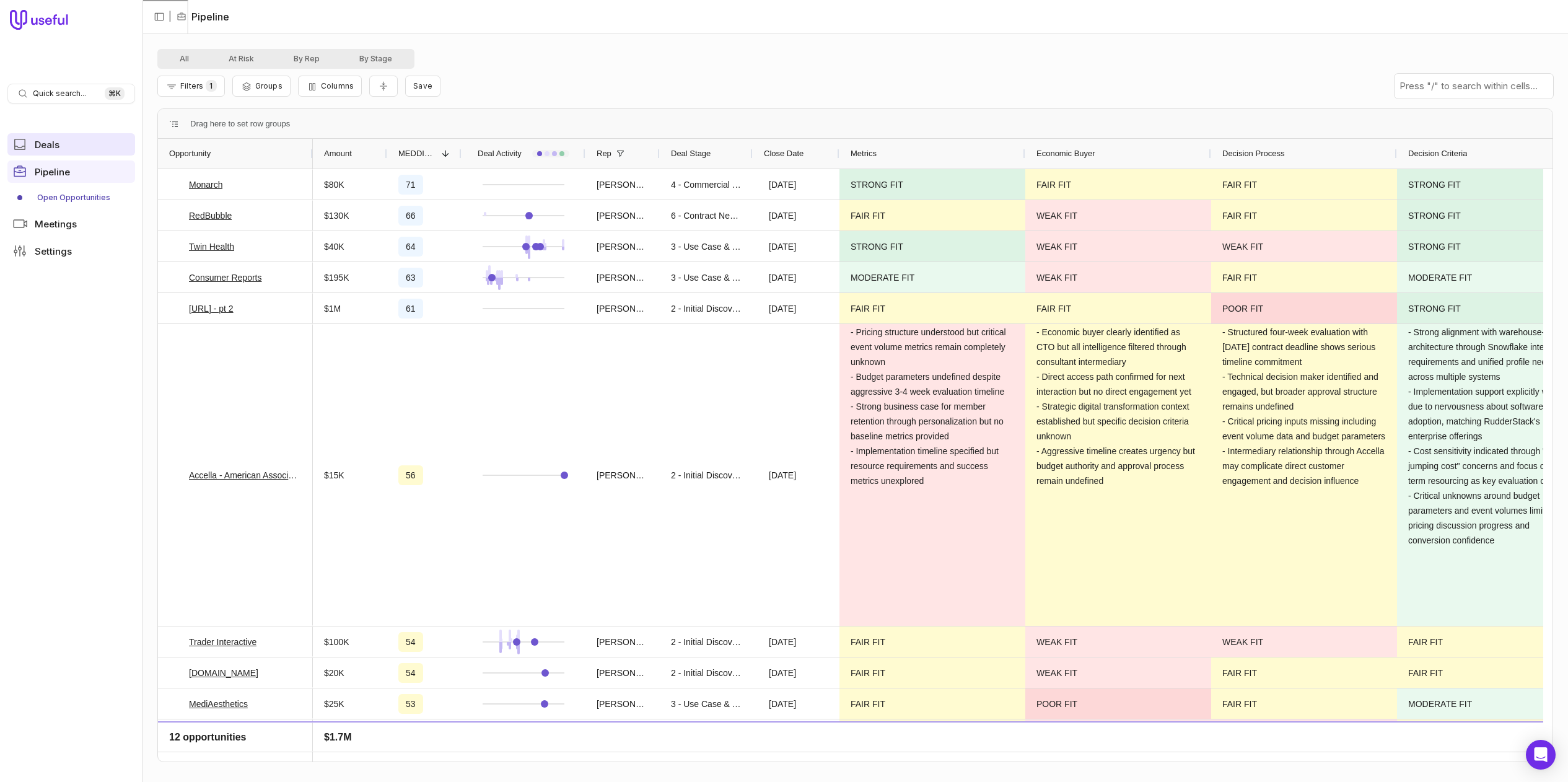 click on "Deals" at bounding box center (71, 144) 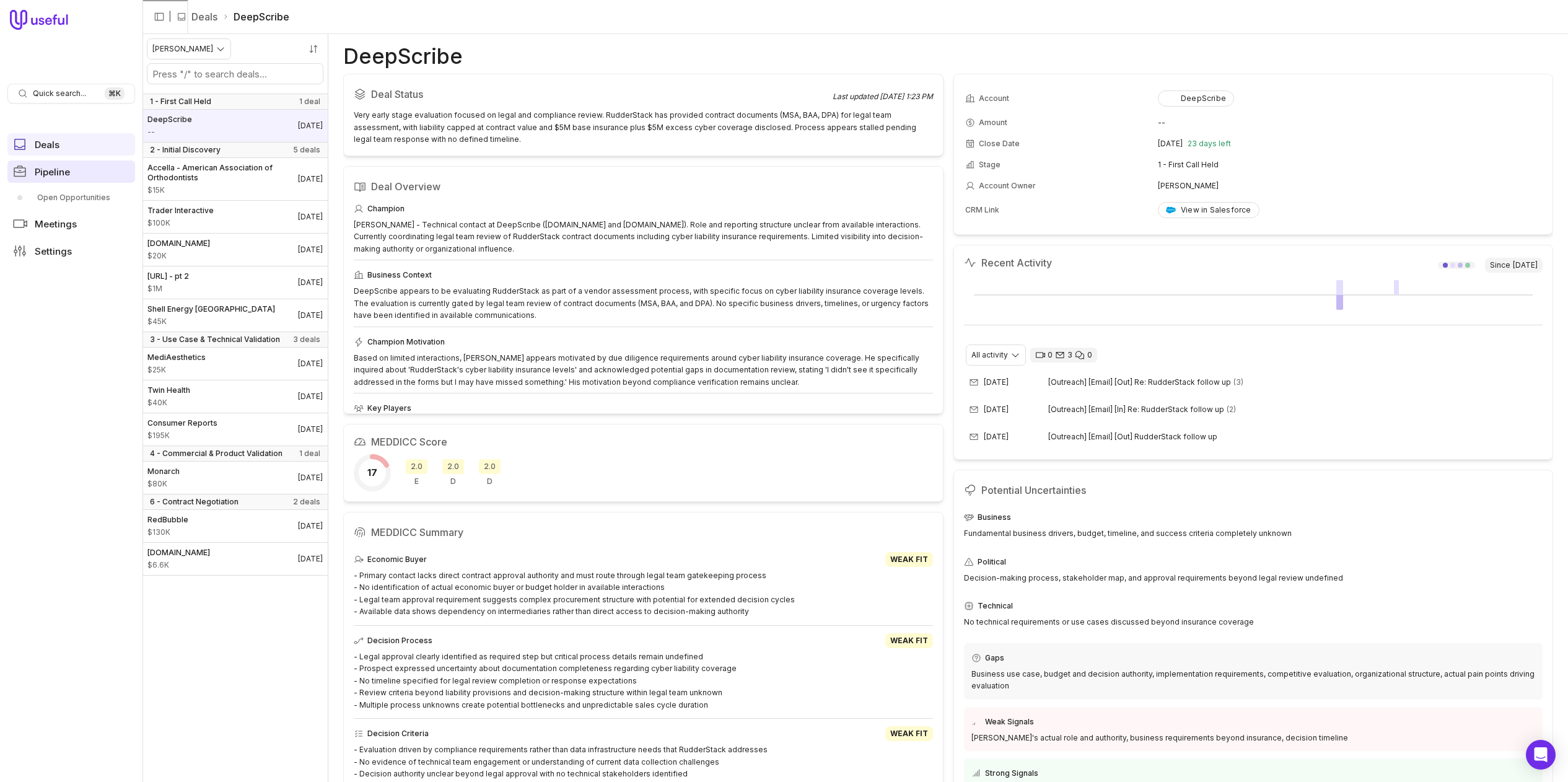 click on "Pipeline" at bounding box center (71, 172) 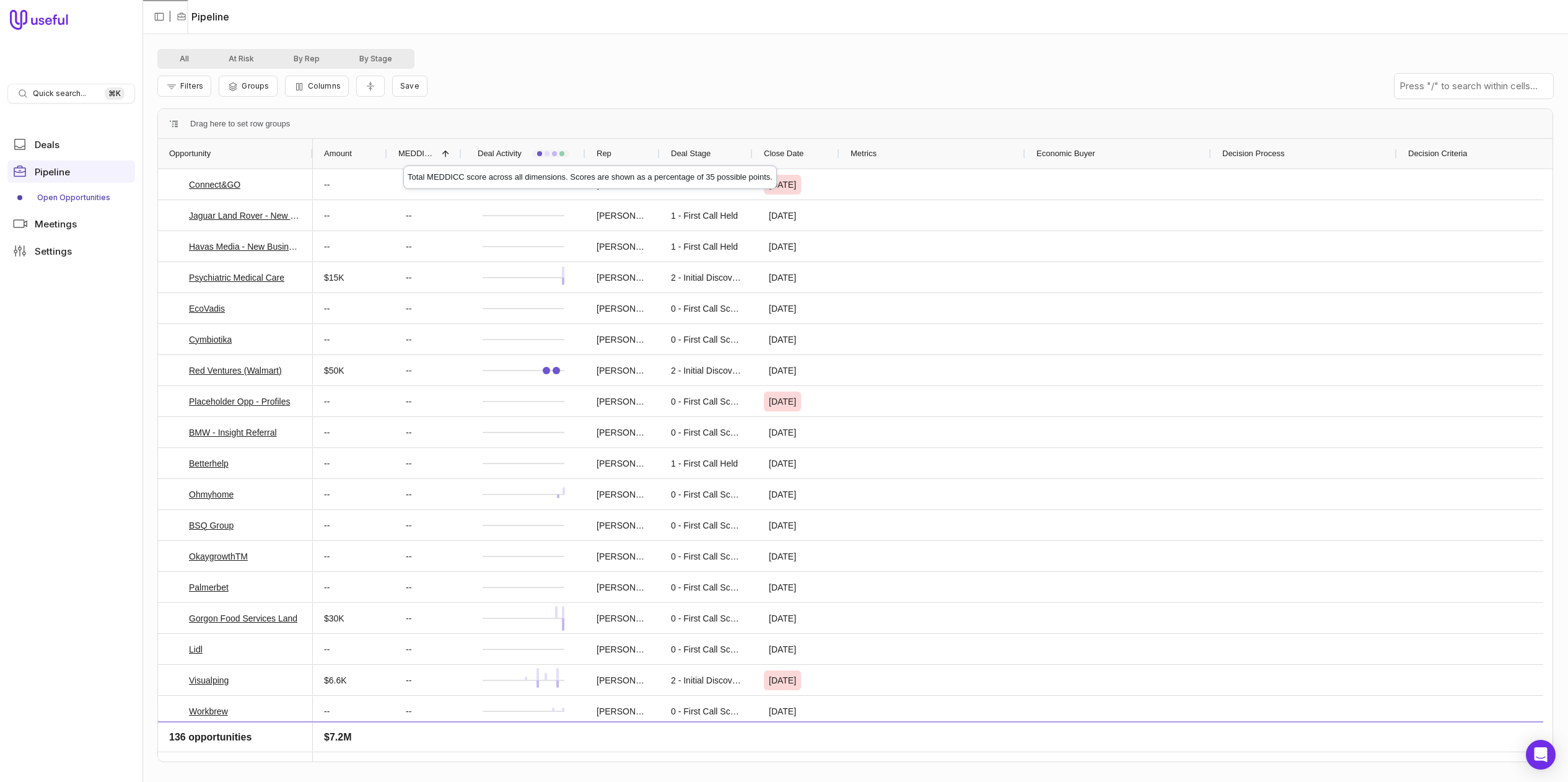 click on "MEDDICC Score" at bounding box center (418, 154) 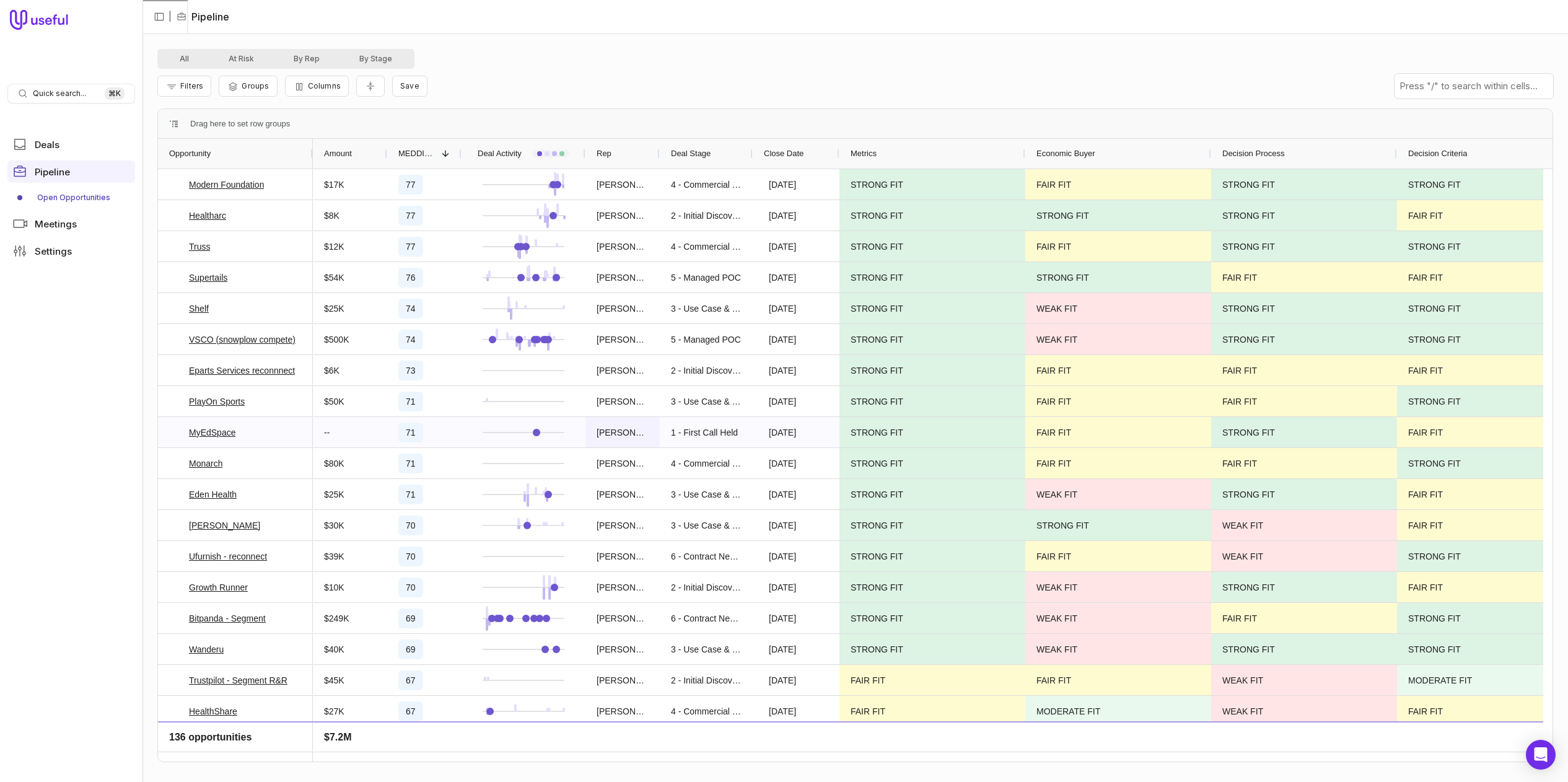 scroll, scrollTop: 15, scrollLeft: 0, axis: vertical 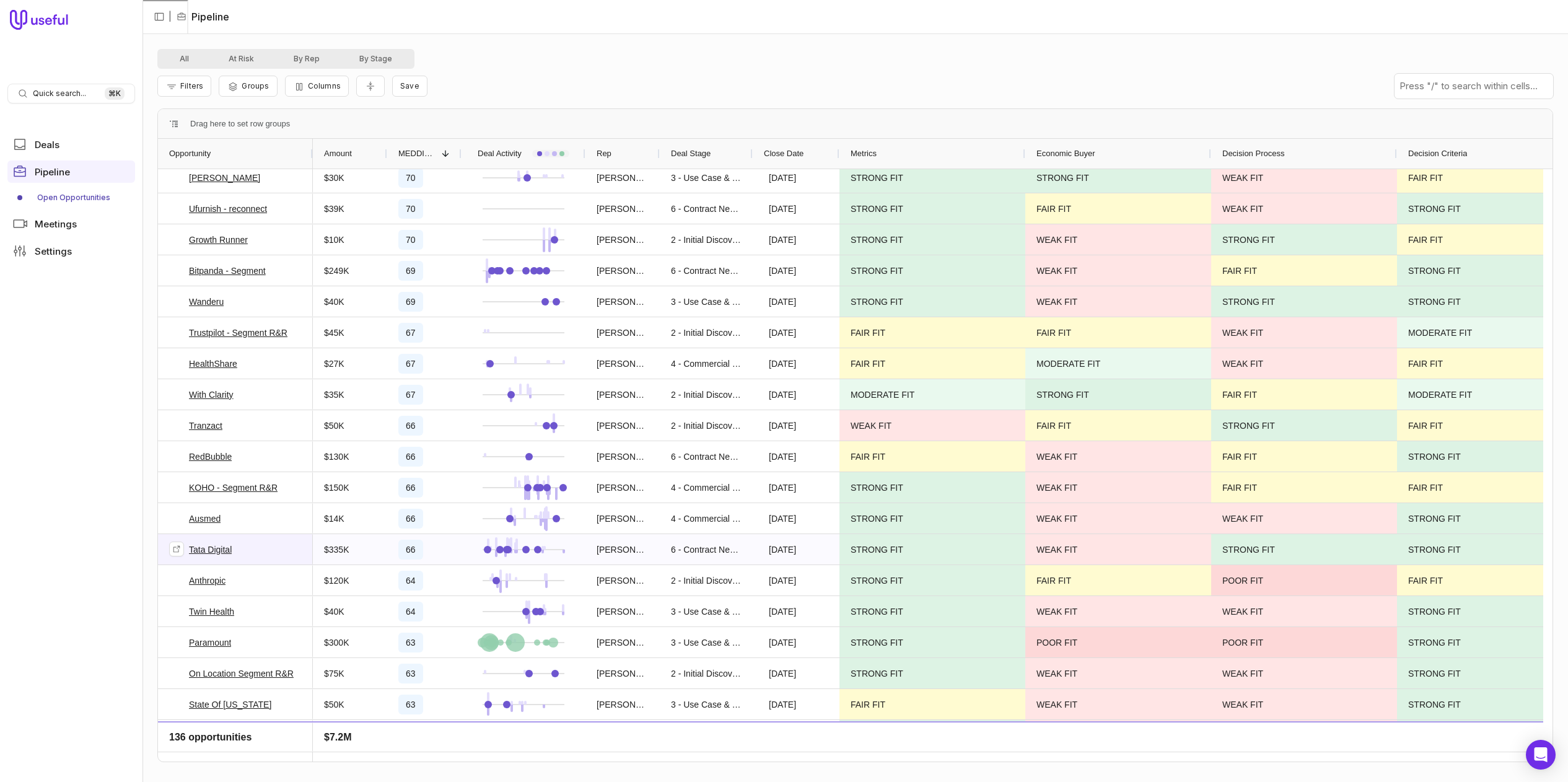 click on "Tata Digital" at bounding box center (210, 550) 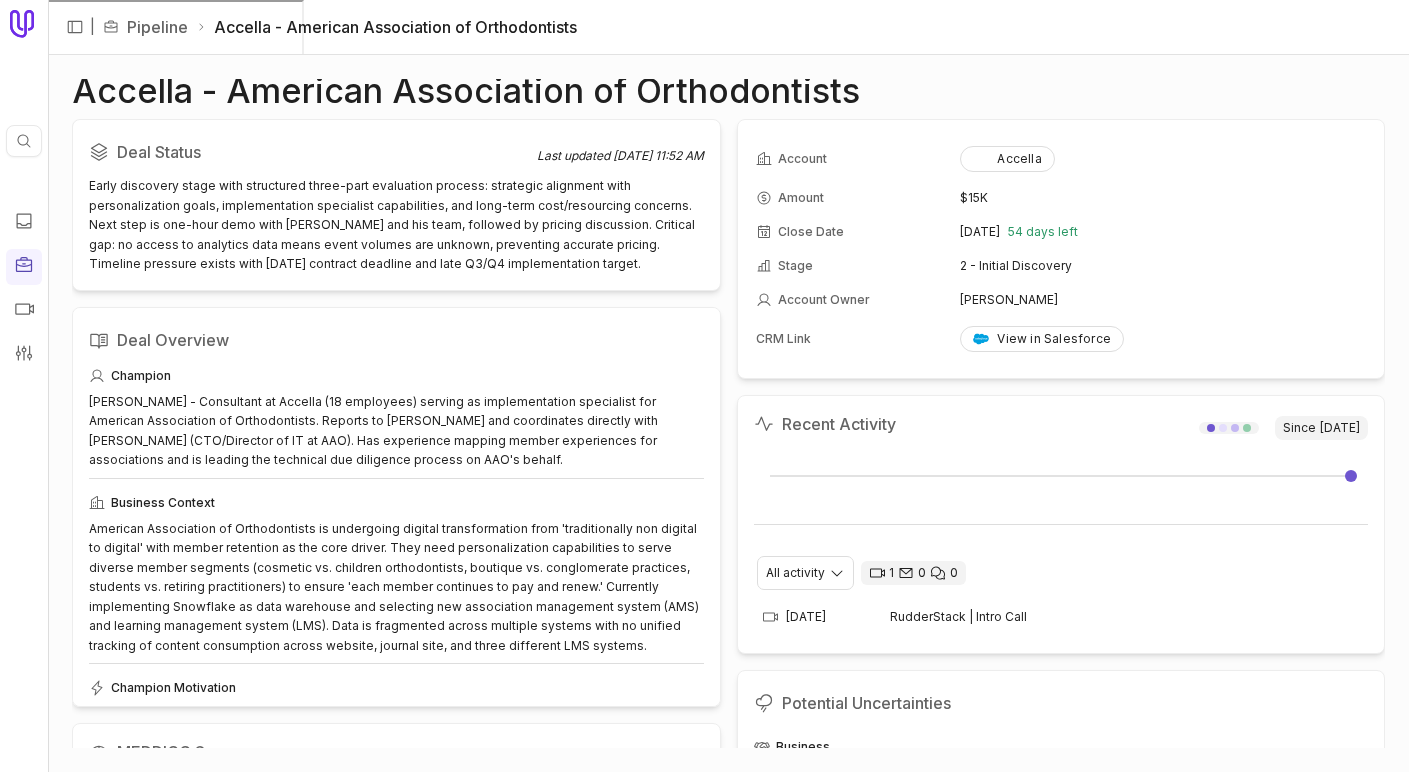 scroll, scrollTop: 0, scrollLeft: 0, axis: both 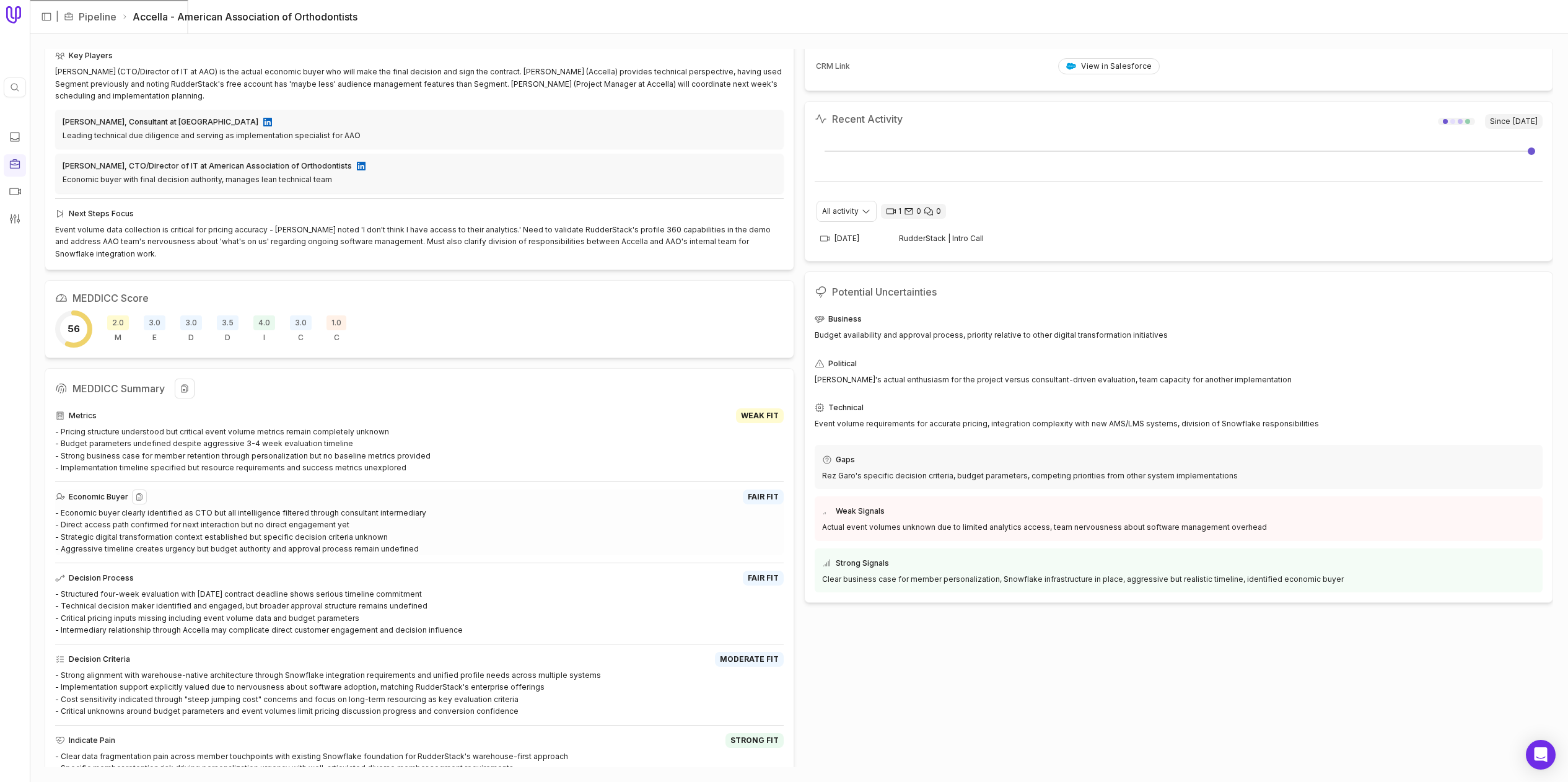 drag, startPoint x: 304, startPoint y: 534, endPoint x: 311, endPoint y: 529, distance: 8.602325 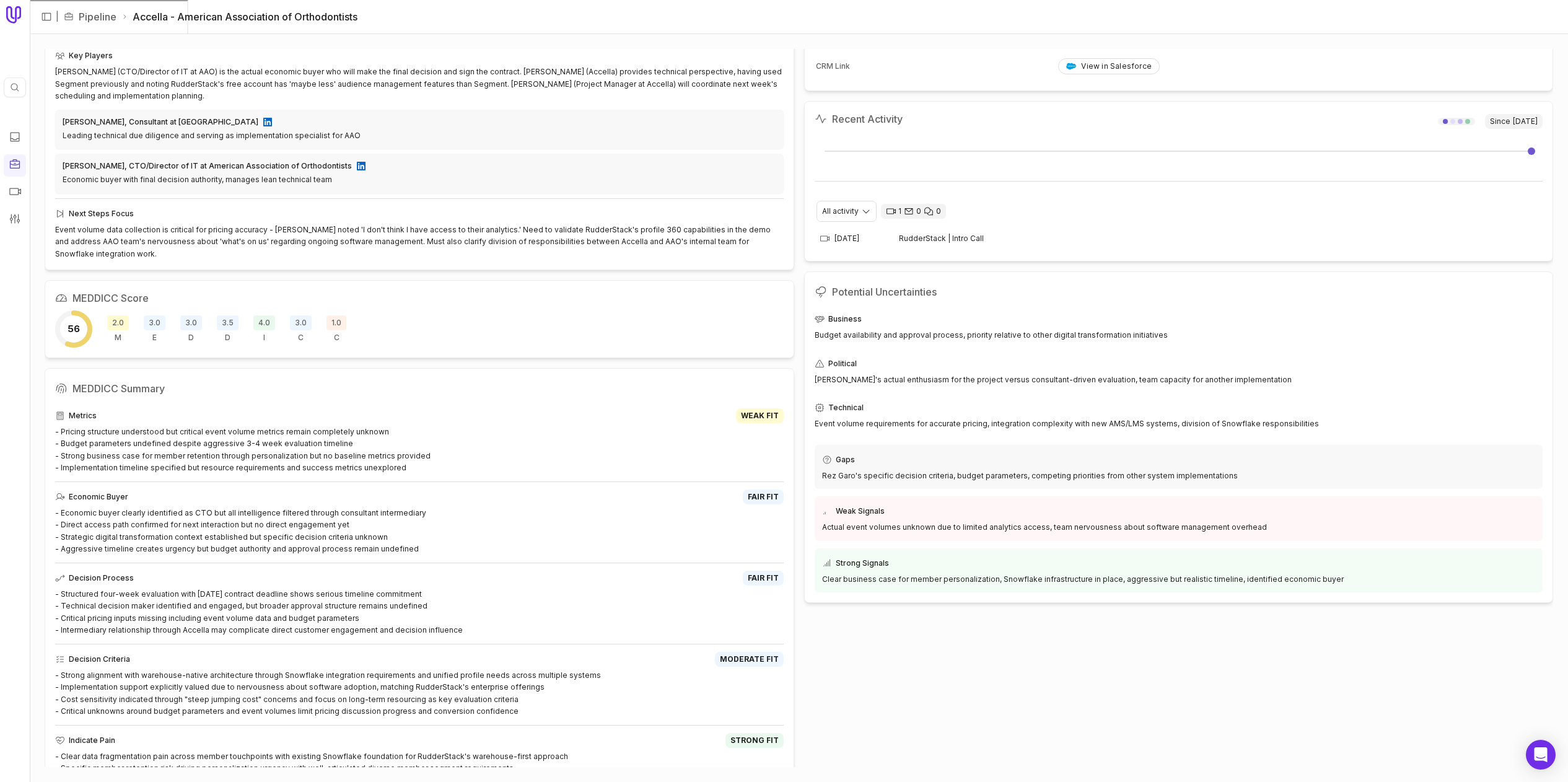 click on "Pipeline" at bounding box center (97, 17) 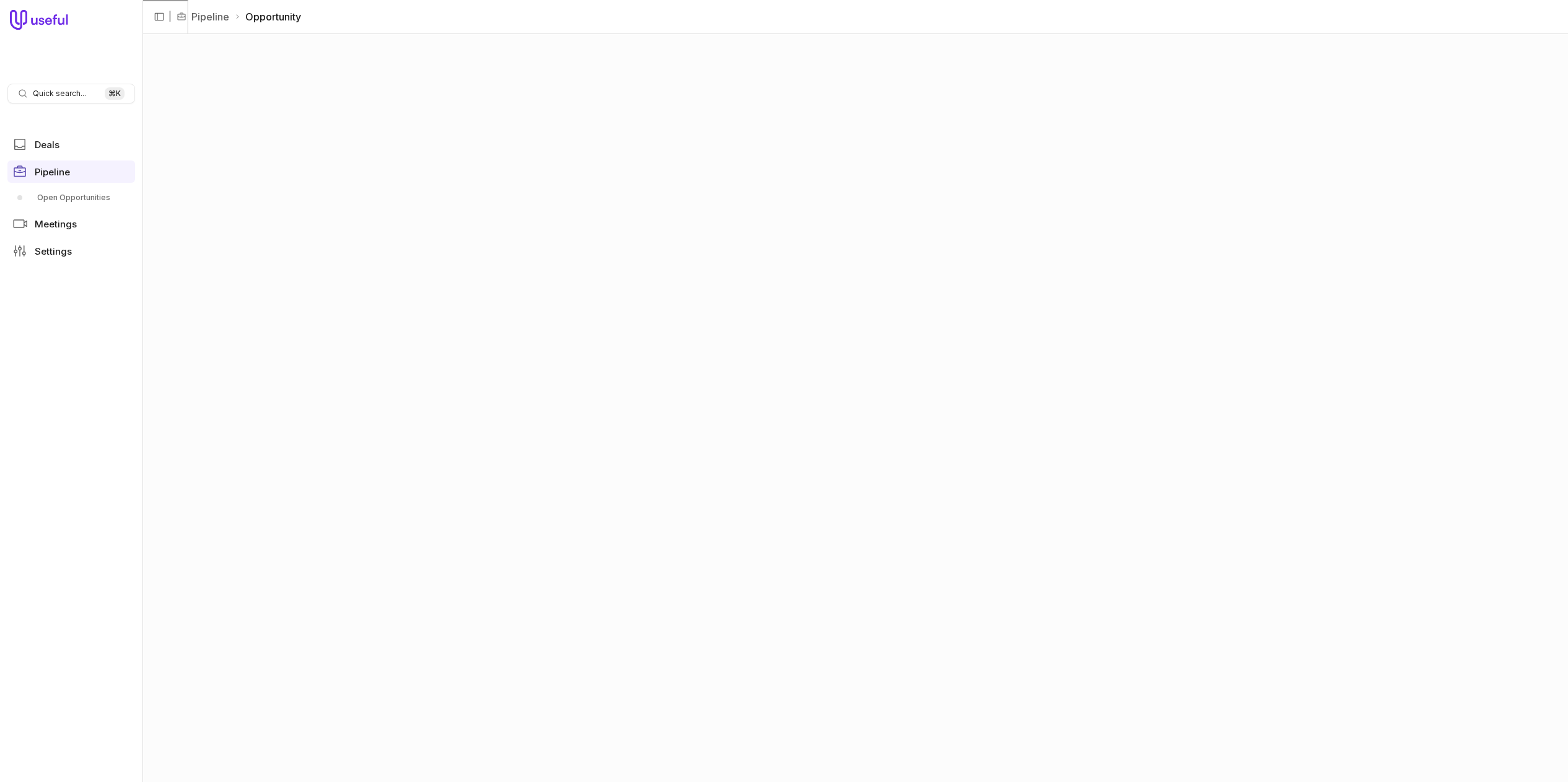 scroll, scrollTop: 0, scrollLeft: 0, axis: both 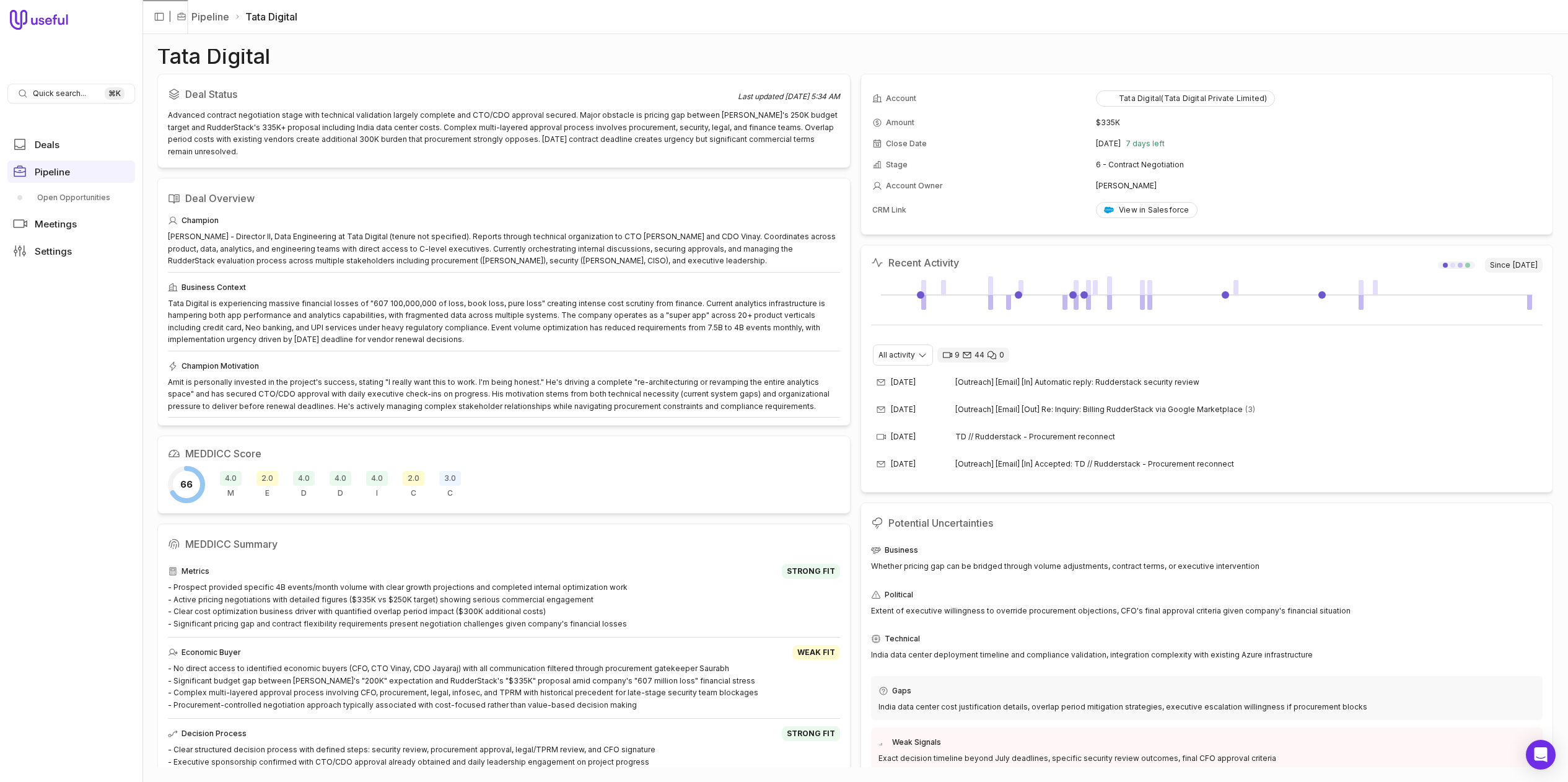 click on "Pipeline" at bounding box center [210, 17] 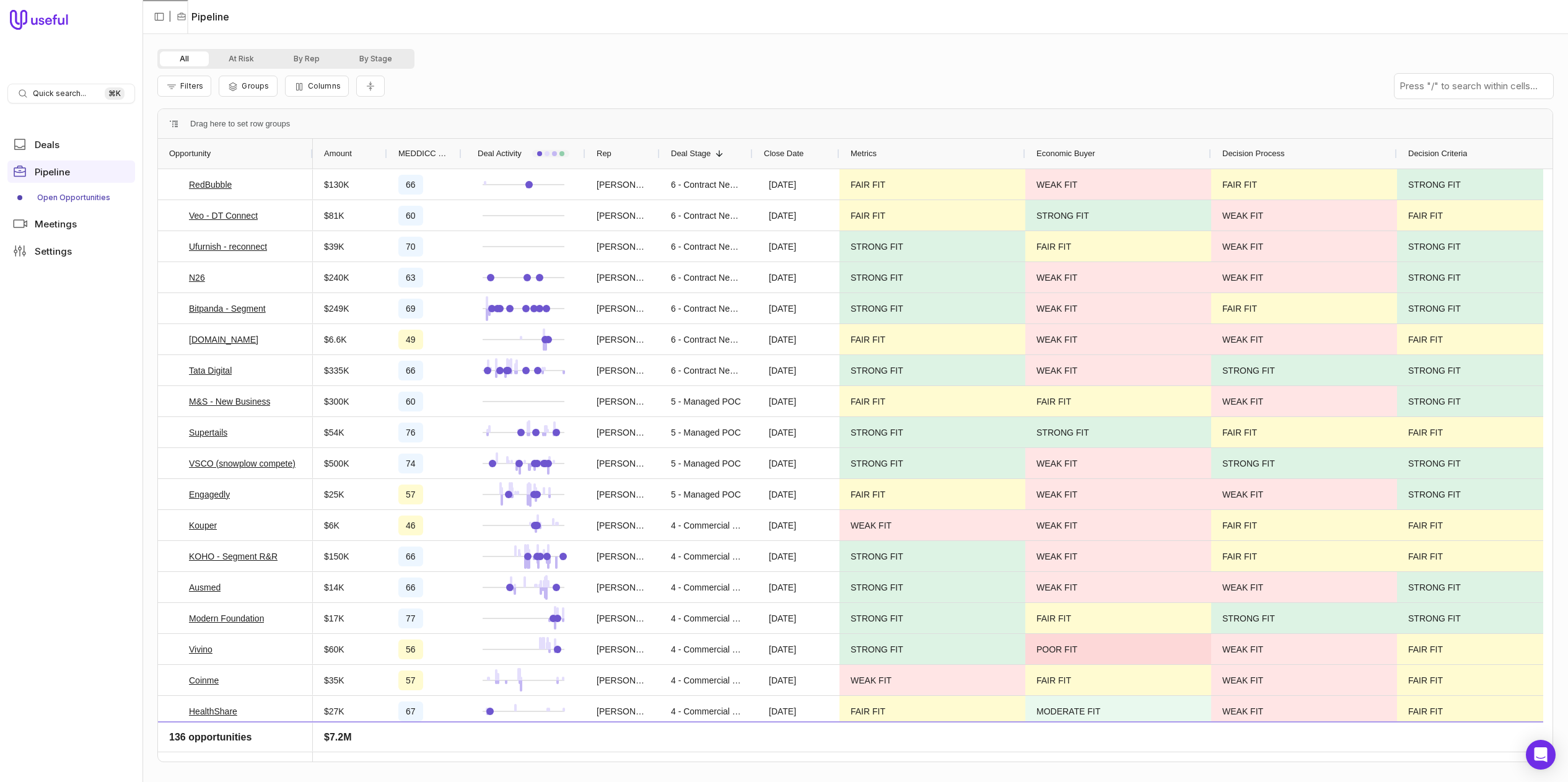 click on "Close Date" at bounding box center [784, 154] 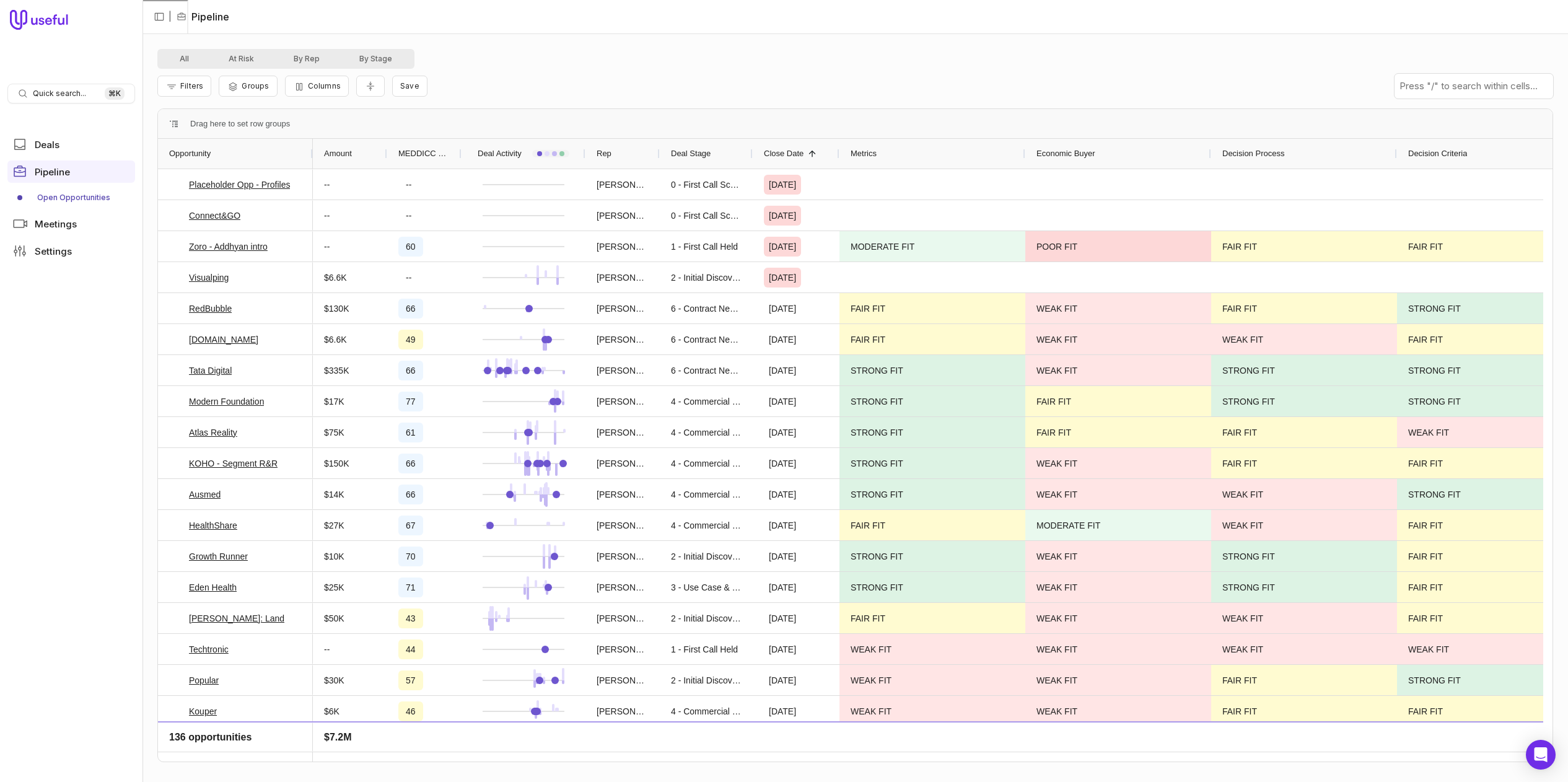 click on "Close Date" at bounding box center (784, 154) 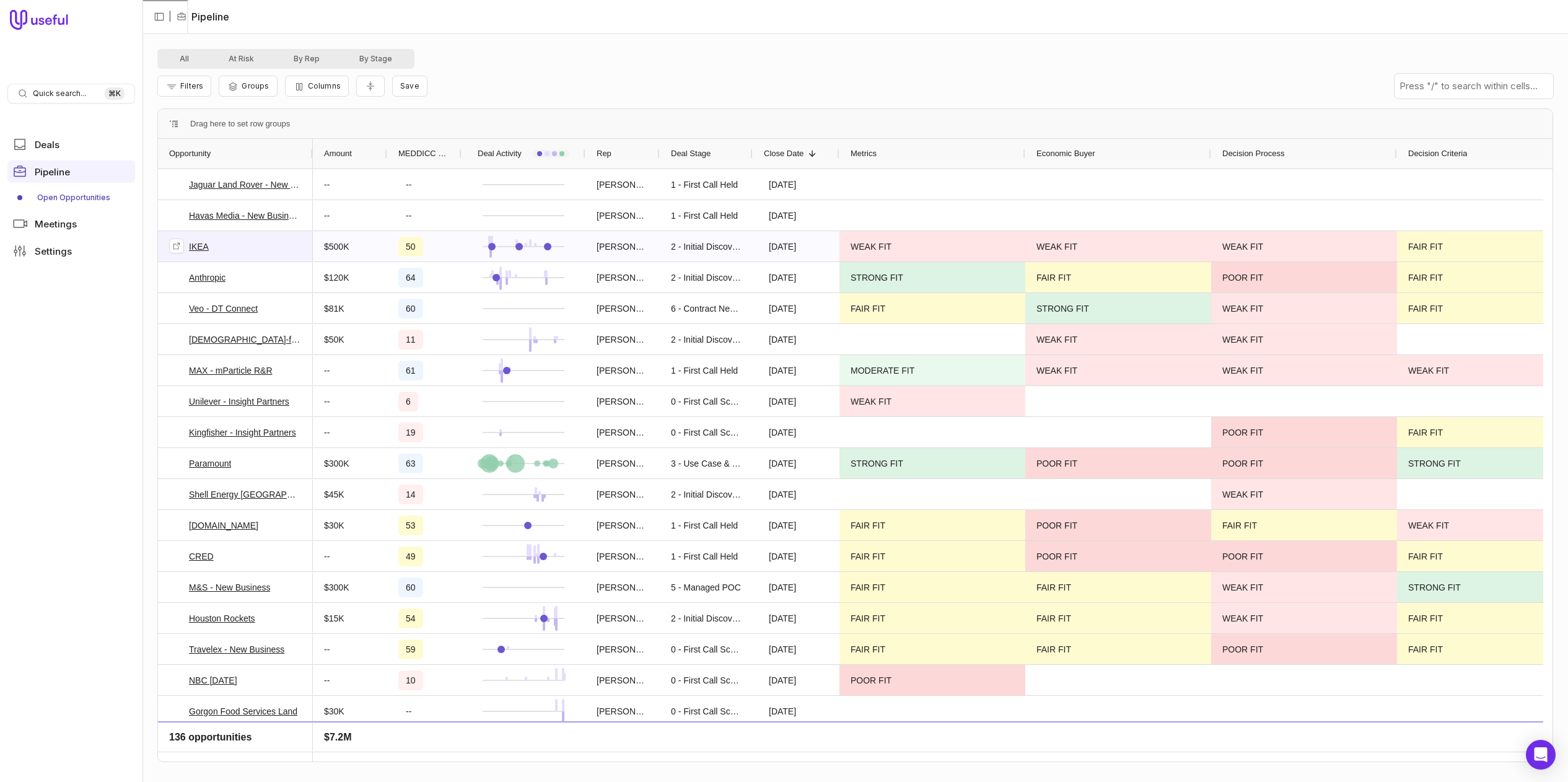 scroll, scrollTop: 6, scrollLeft: 0, axis: vertical 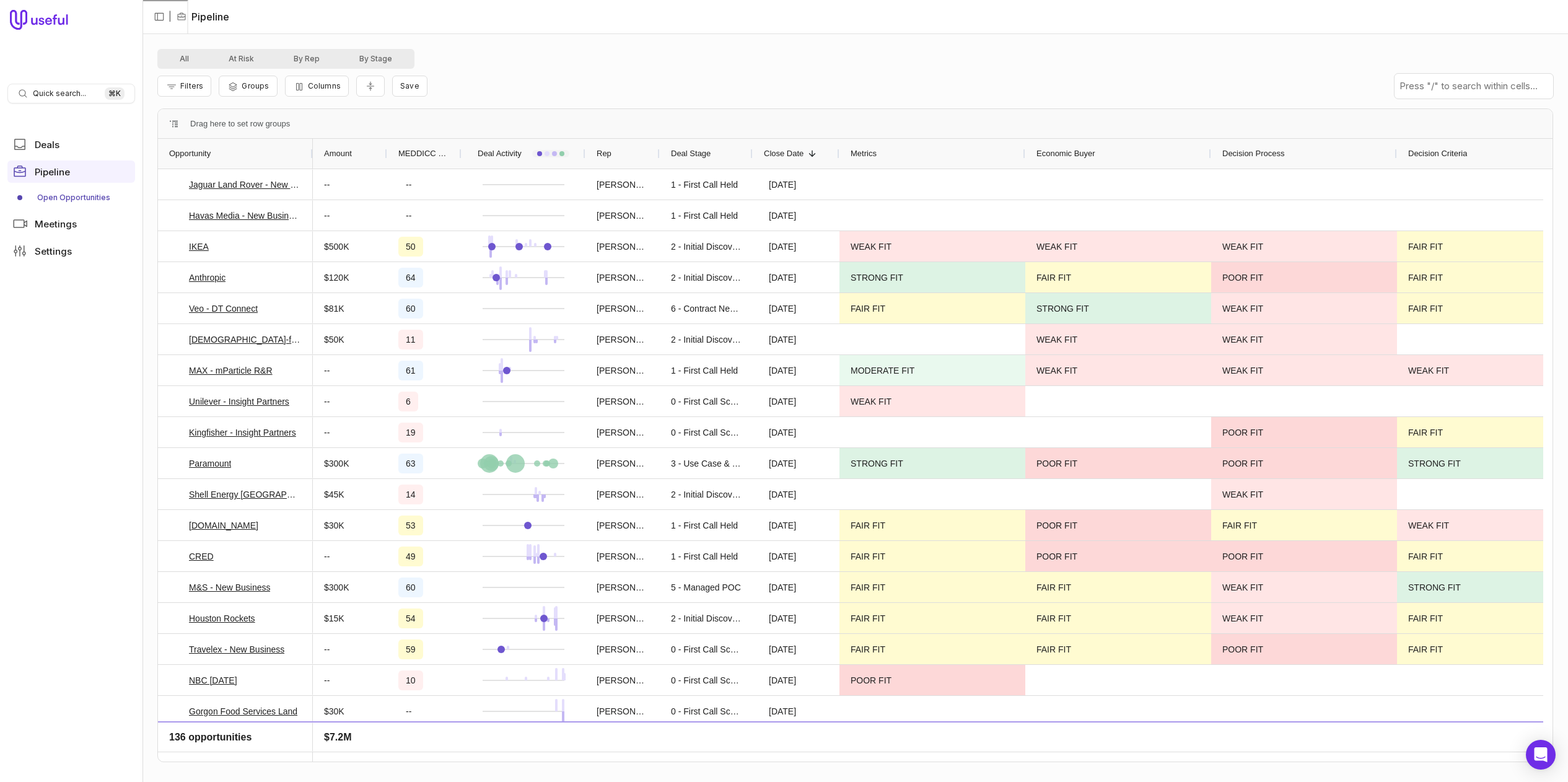 click on "Close Date" at bounding box center (784, 154) 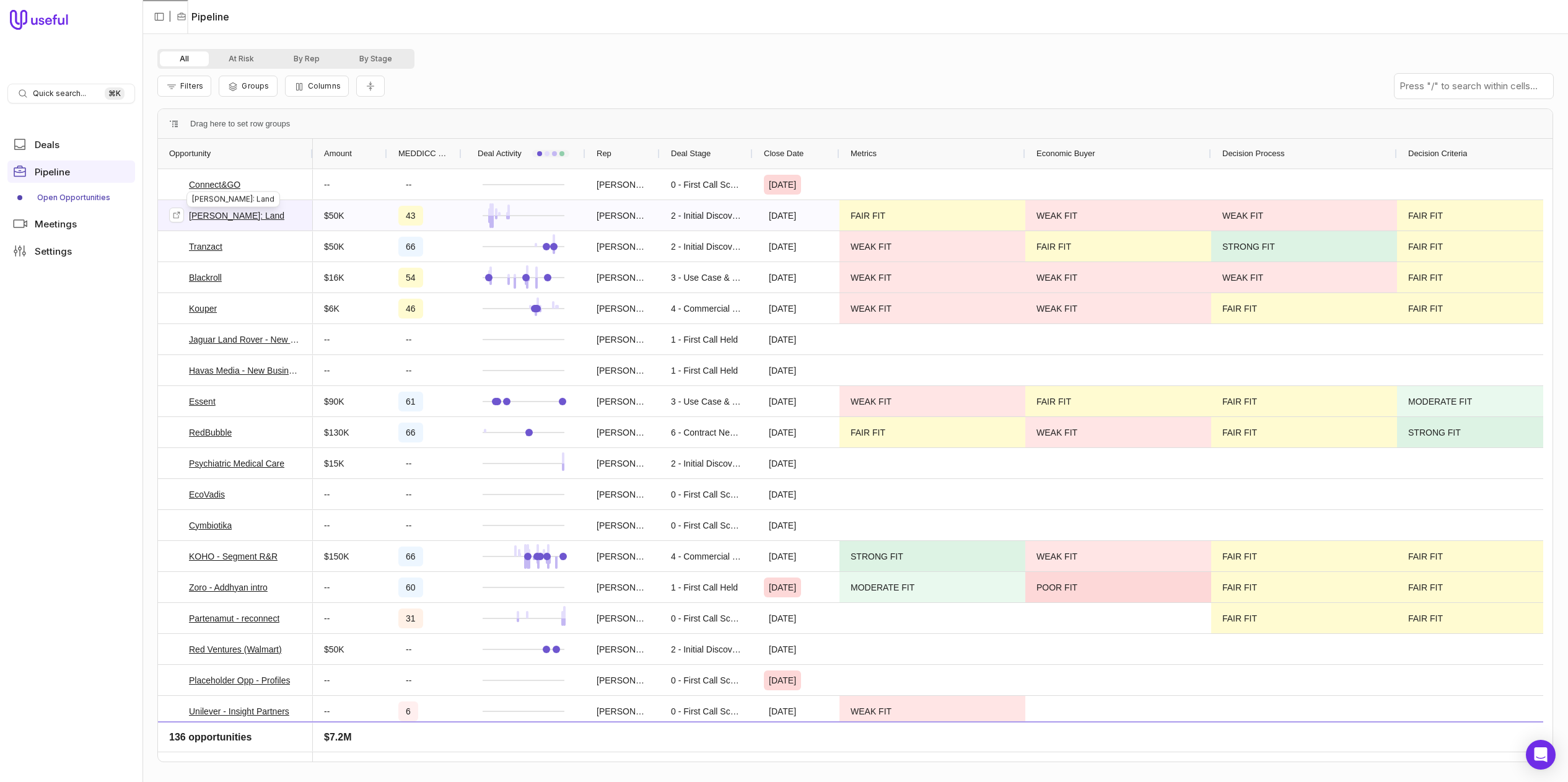 click on "Hanes: Land" at bounding box center [237, 216] 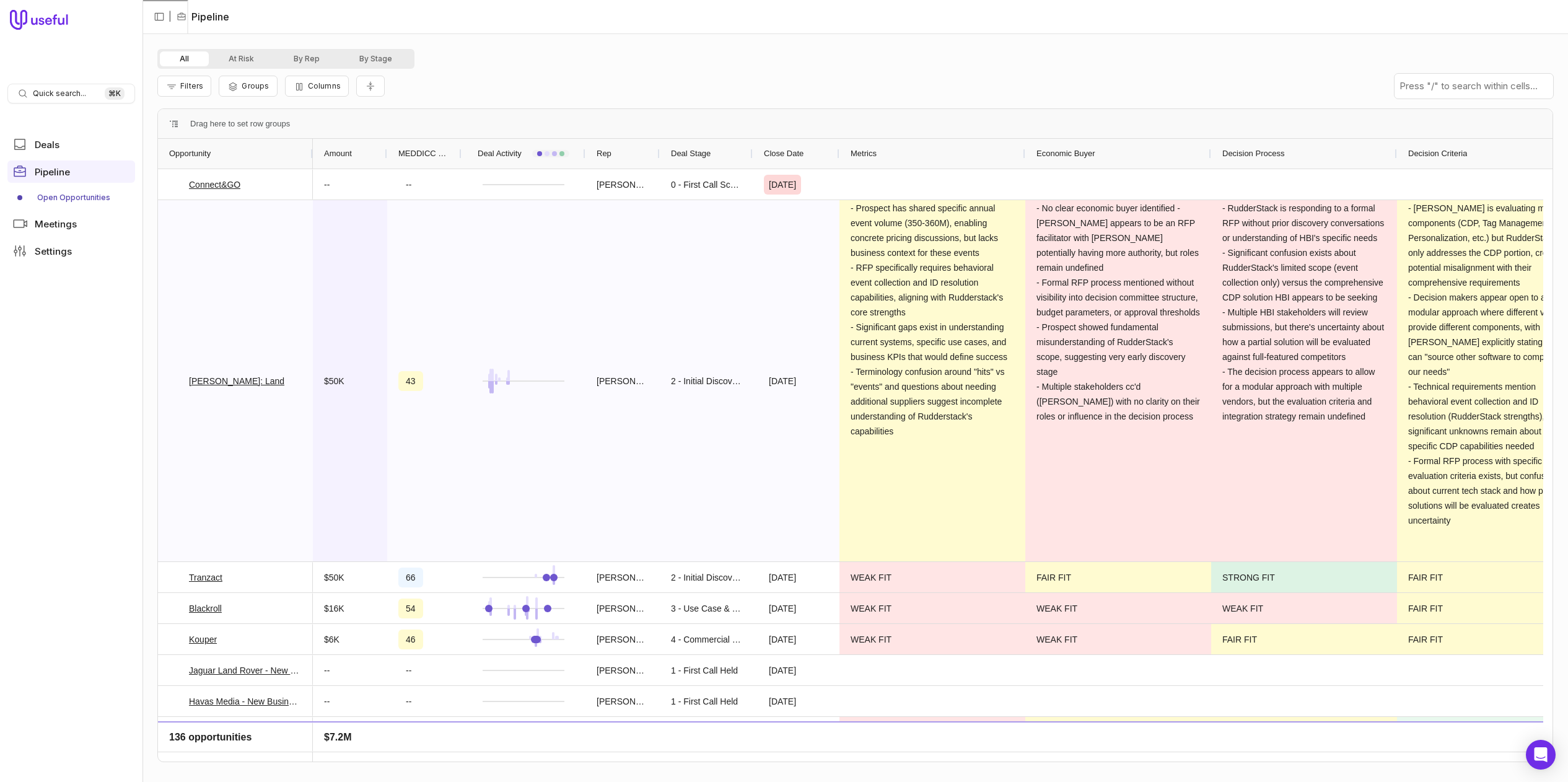 click on "$50K" at bounding box center (350, 380) 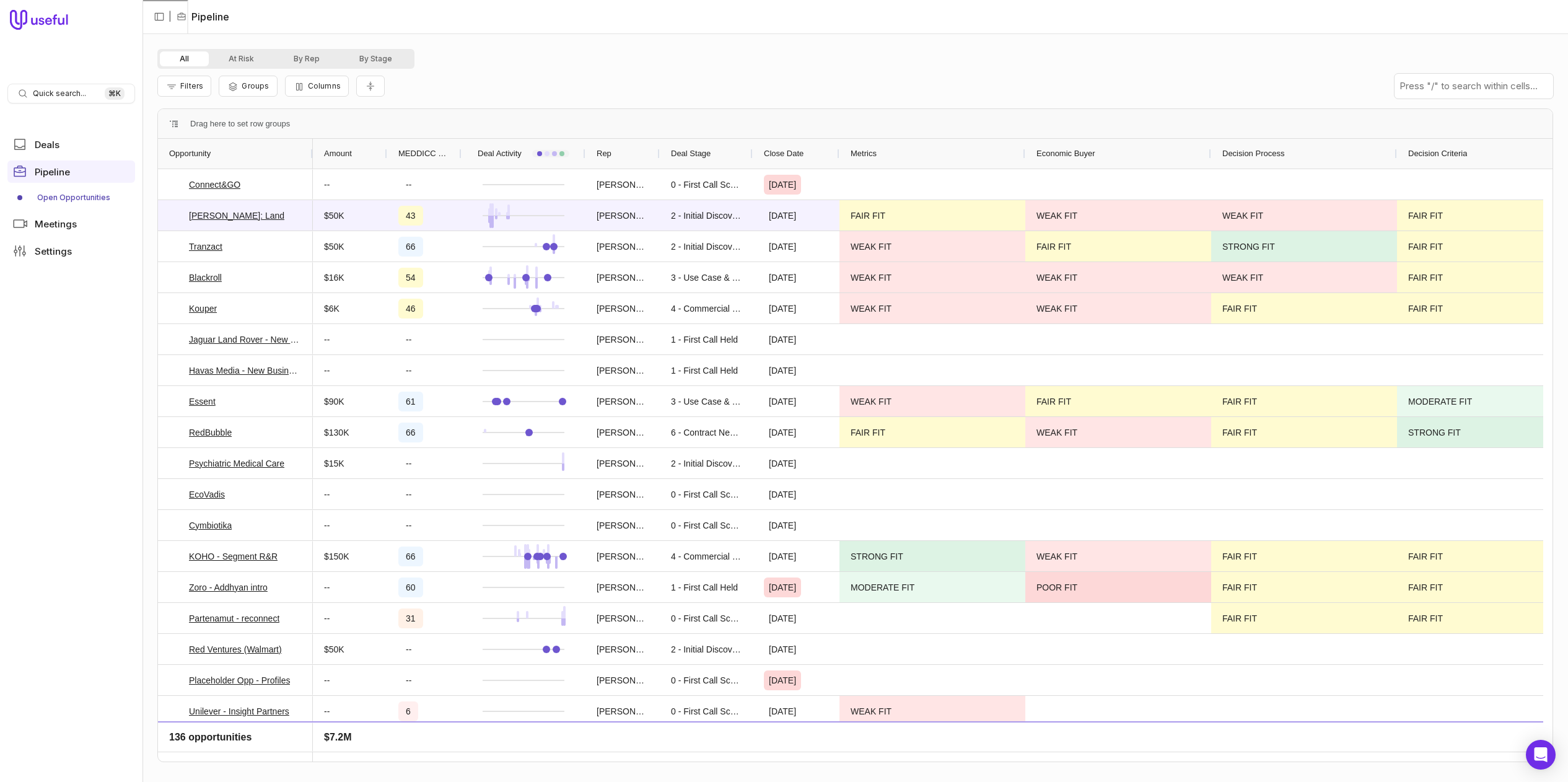 click on "Close Date" at bounding box center (796, 154) 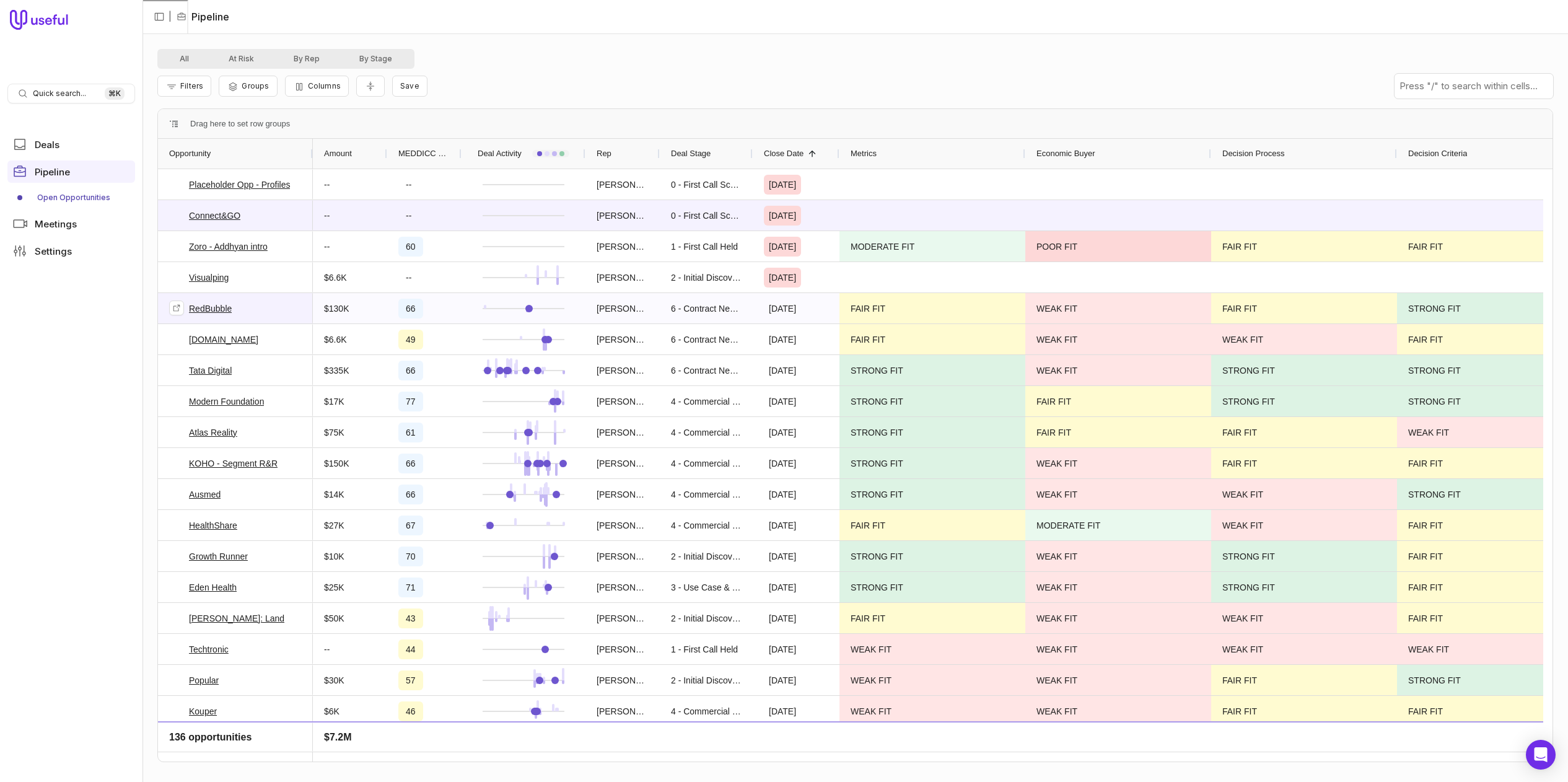 scroll, scrollTop: 2, scrollLeft: 0, axis: vertical 